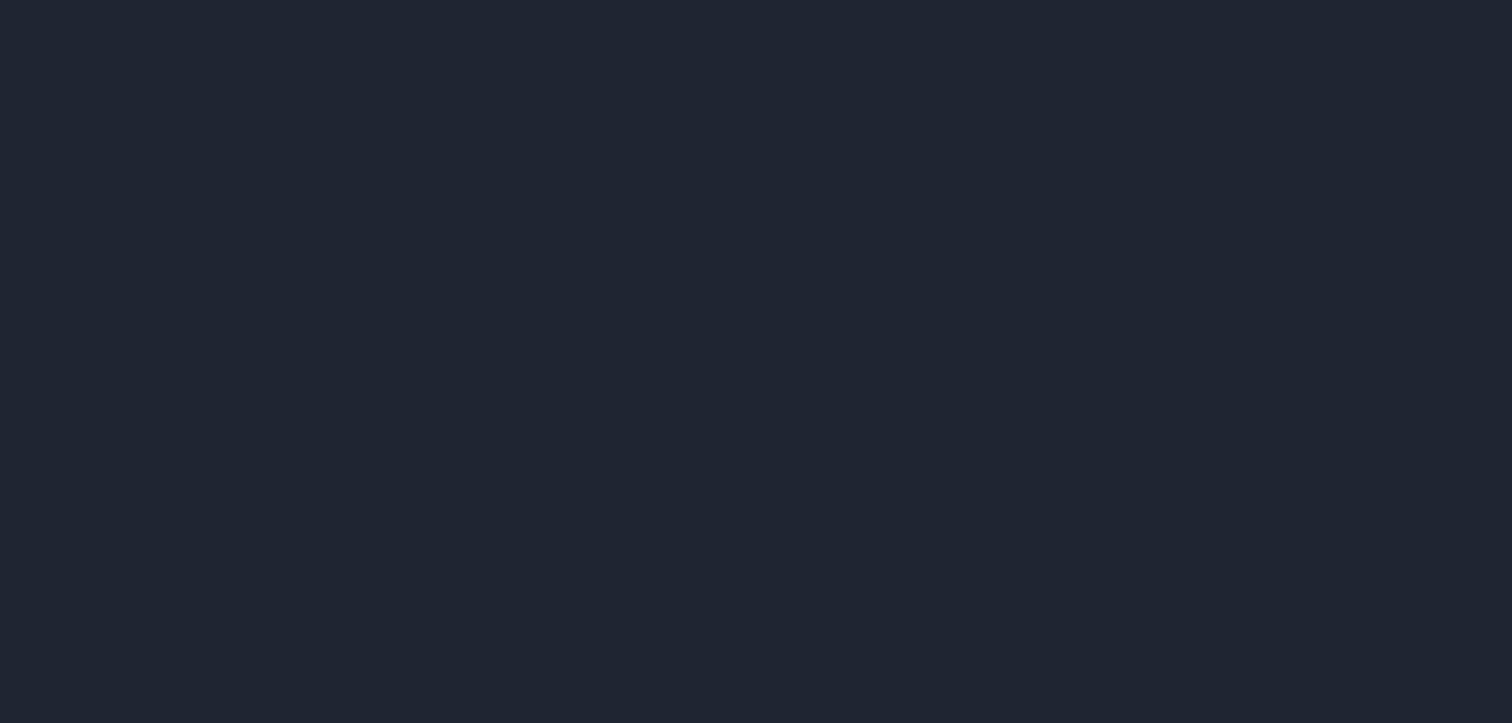 scroll, scrollTop: 0, scrollLeft: 0, axis: both 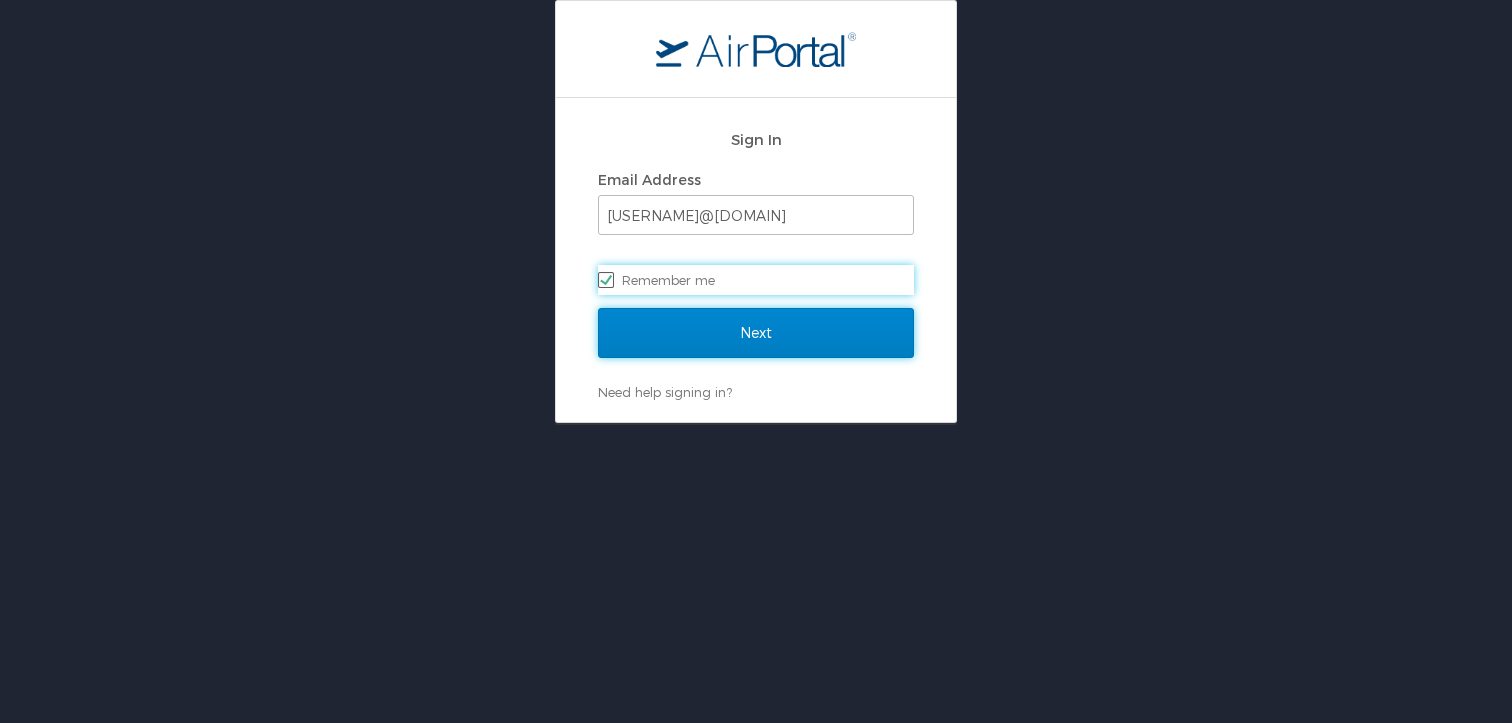 click on "Next" at bounding box center (756, 333) 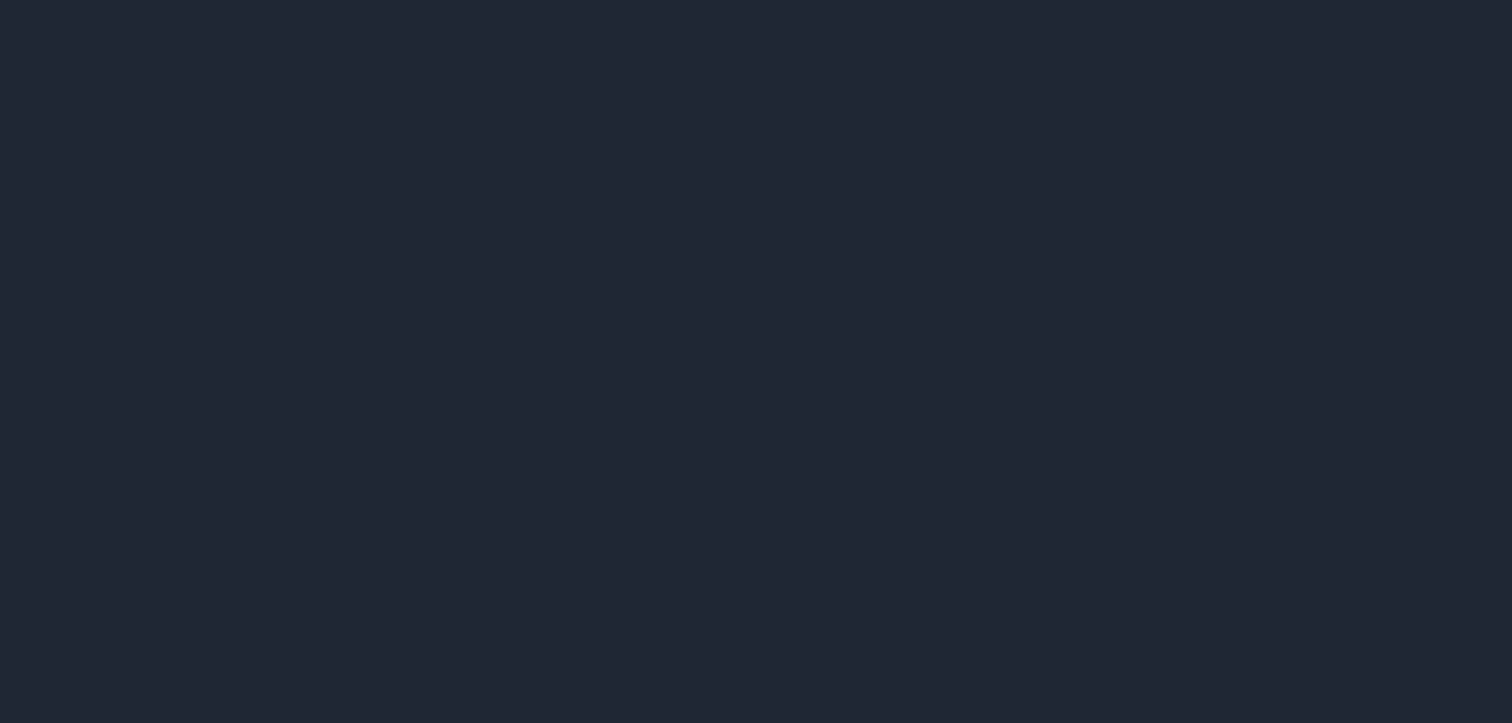 scroll, scrollTop: 0, scrollLeft: 0, axis: both 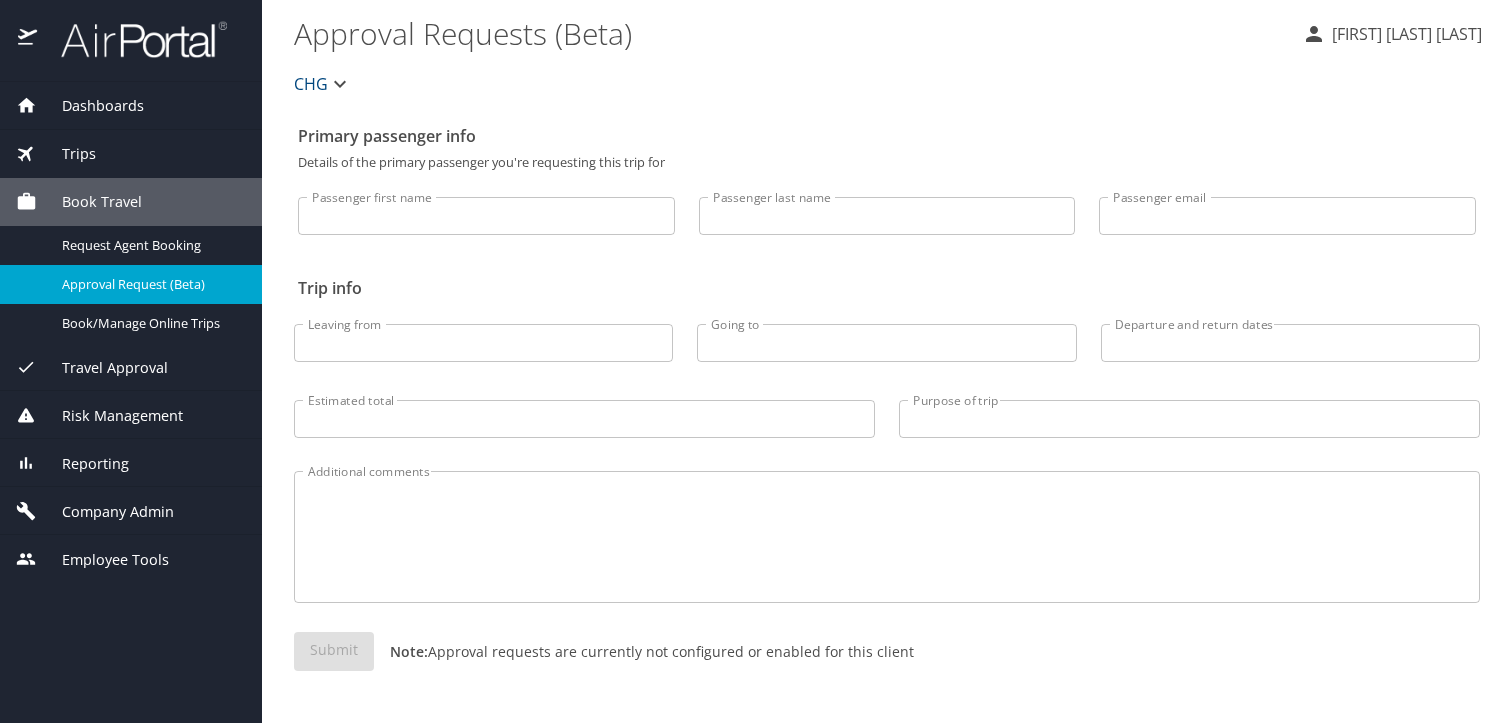 click on "Company Admin" at bounding box center (105, 512) 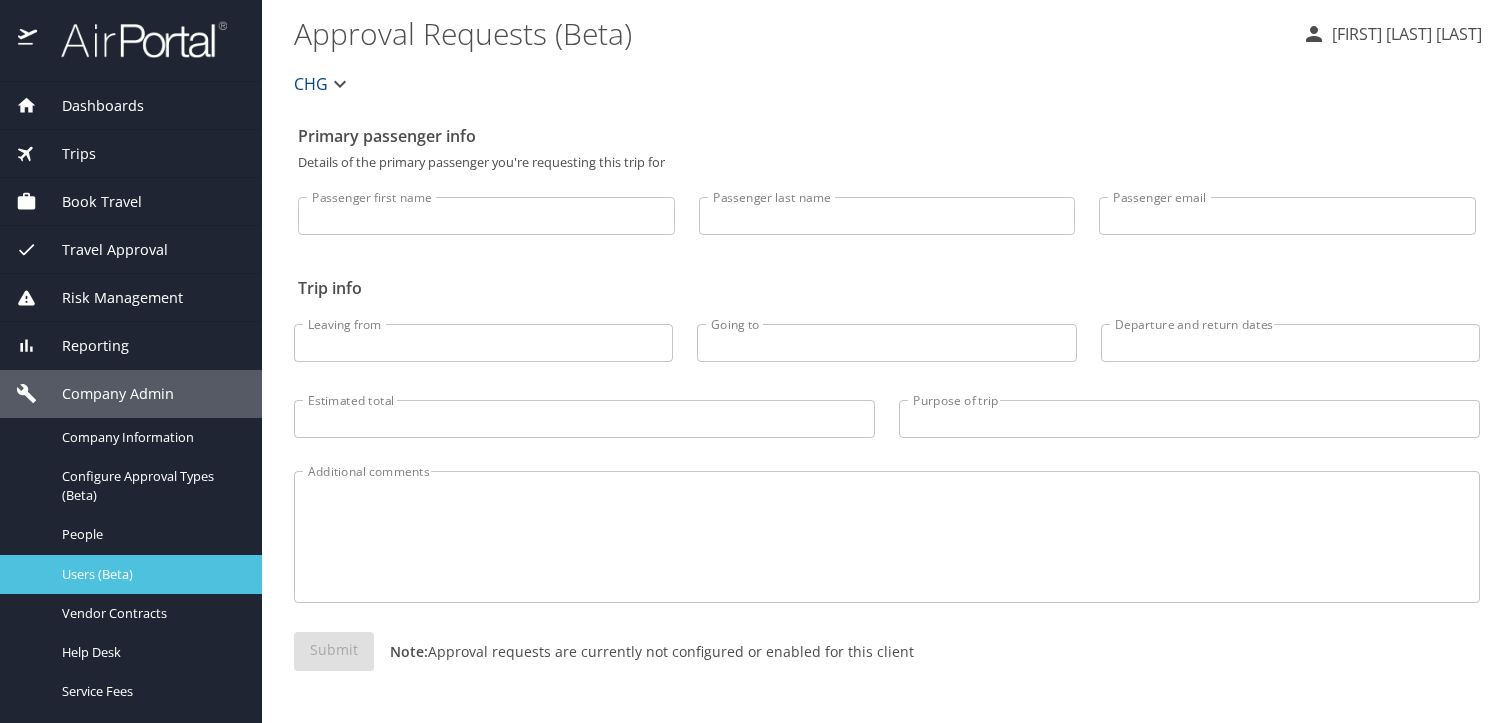 click on "Users (Beta)" at bounding box center [131, 574] 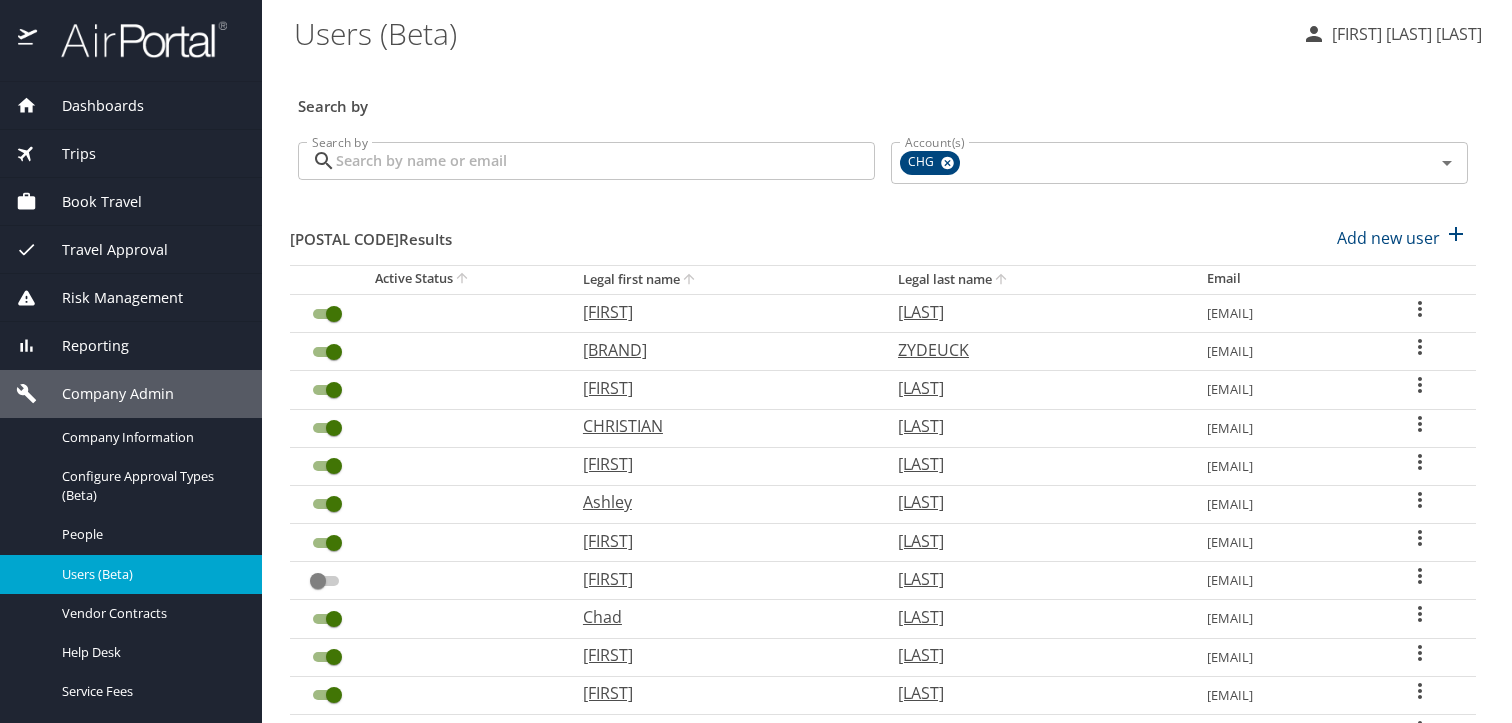 click on "Search by" at bounding box center (605, 161) 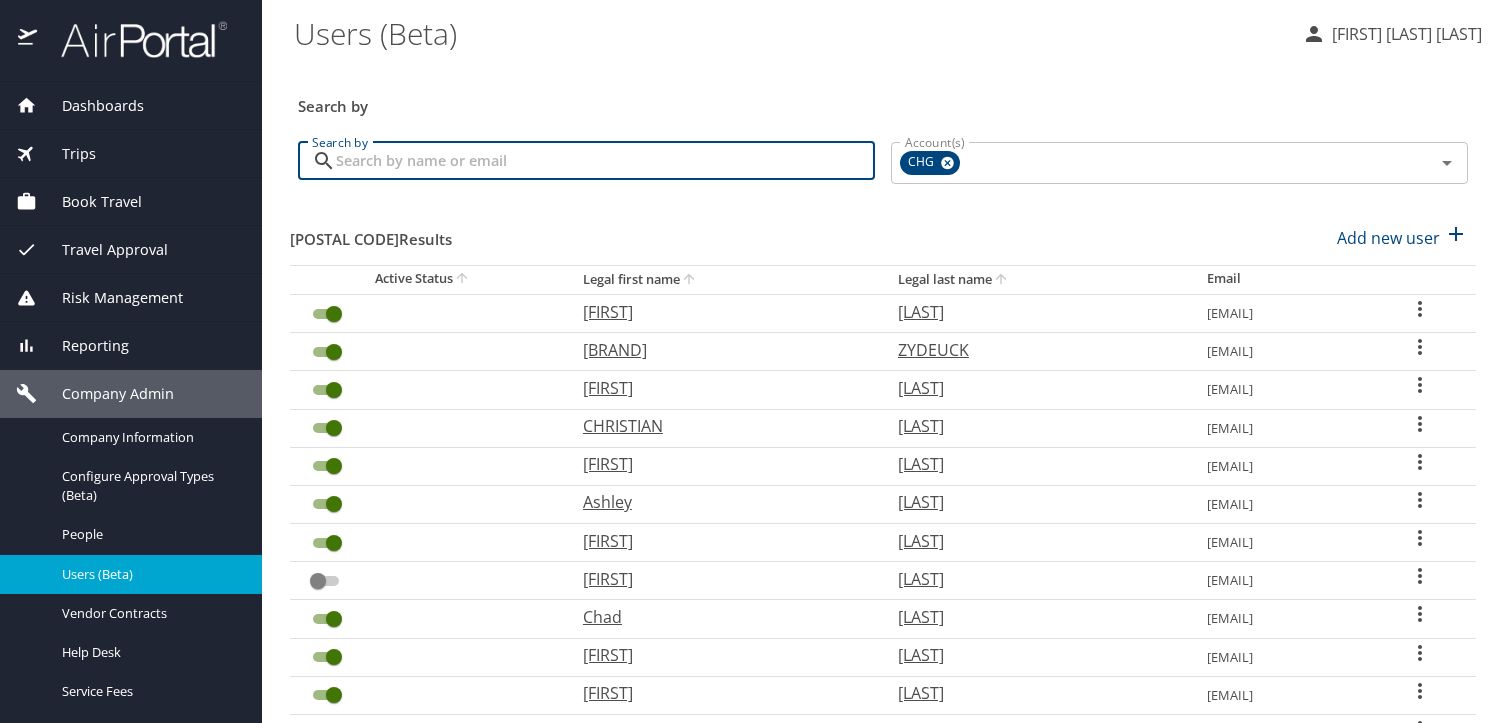 type on "V" 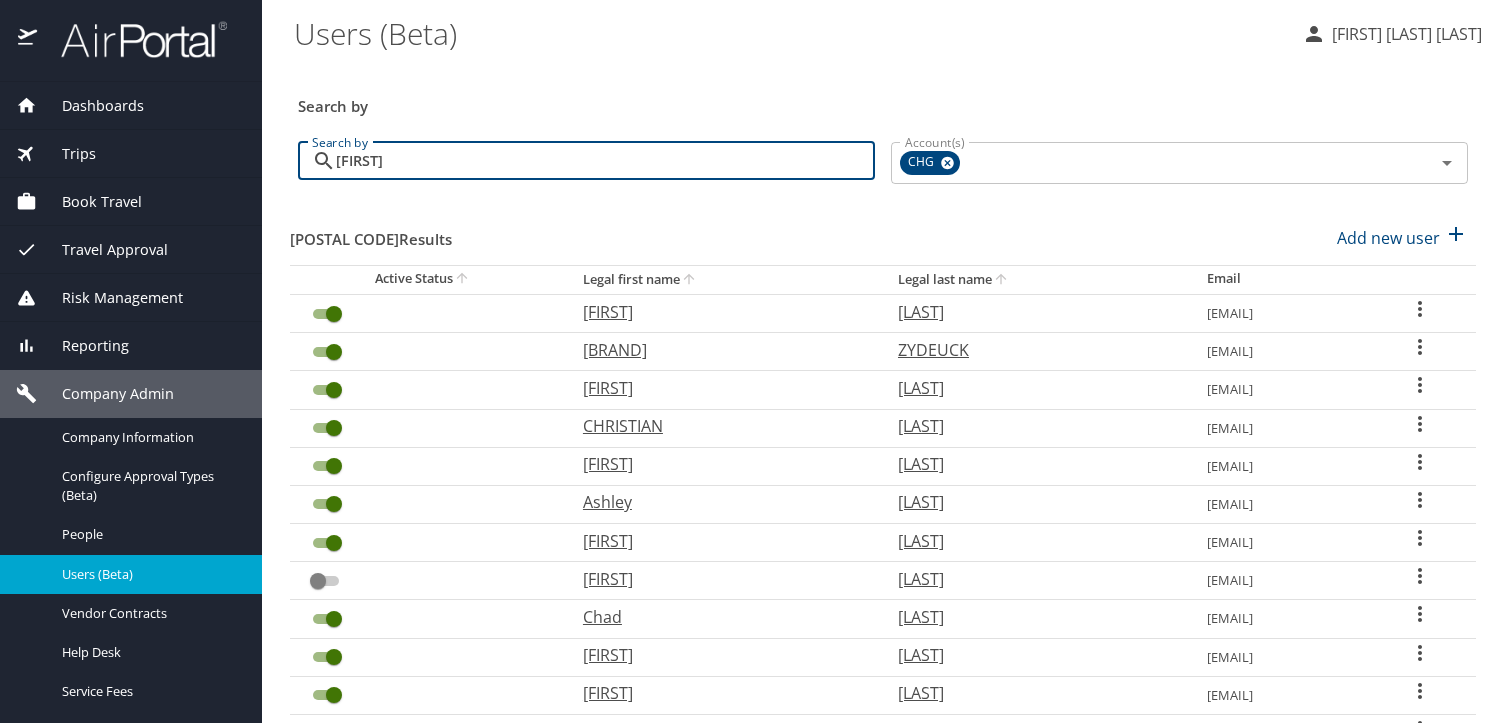 type on "B" 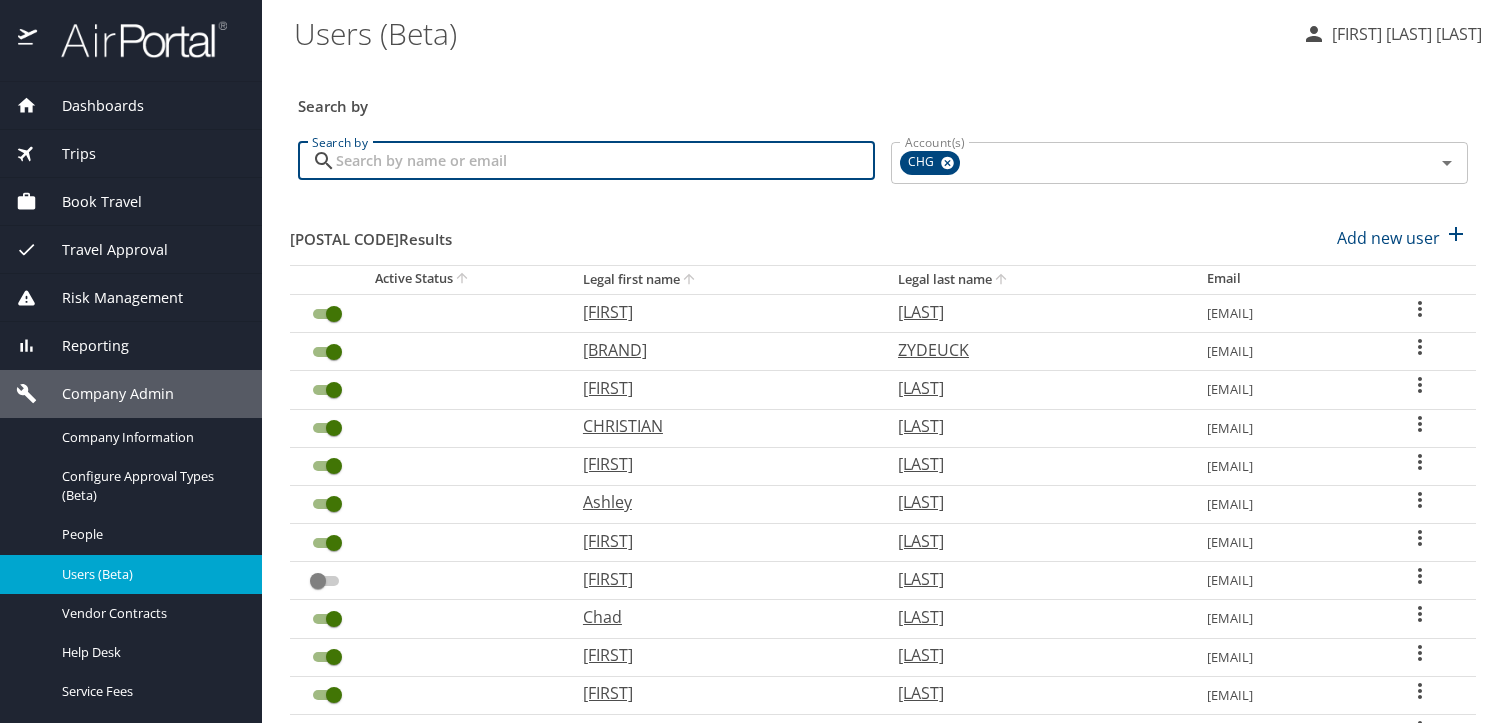 paste on "[LAST]" 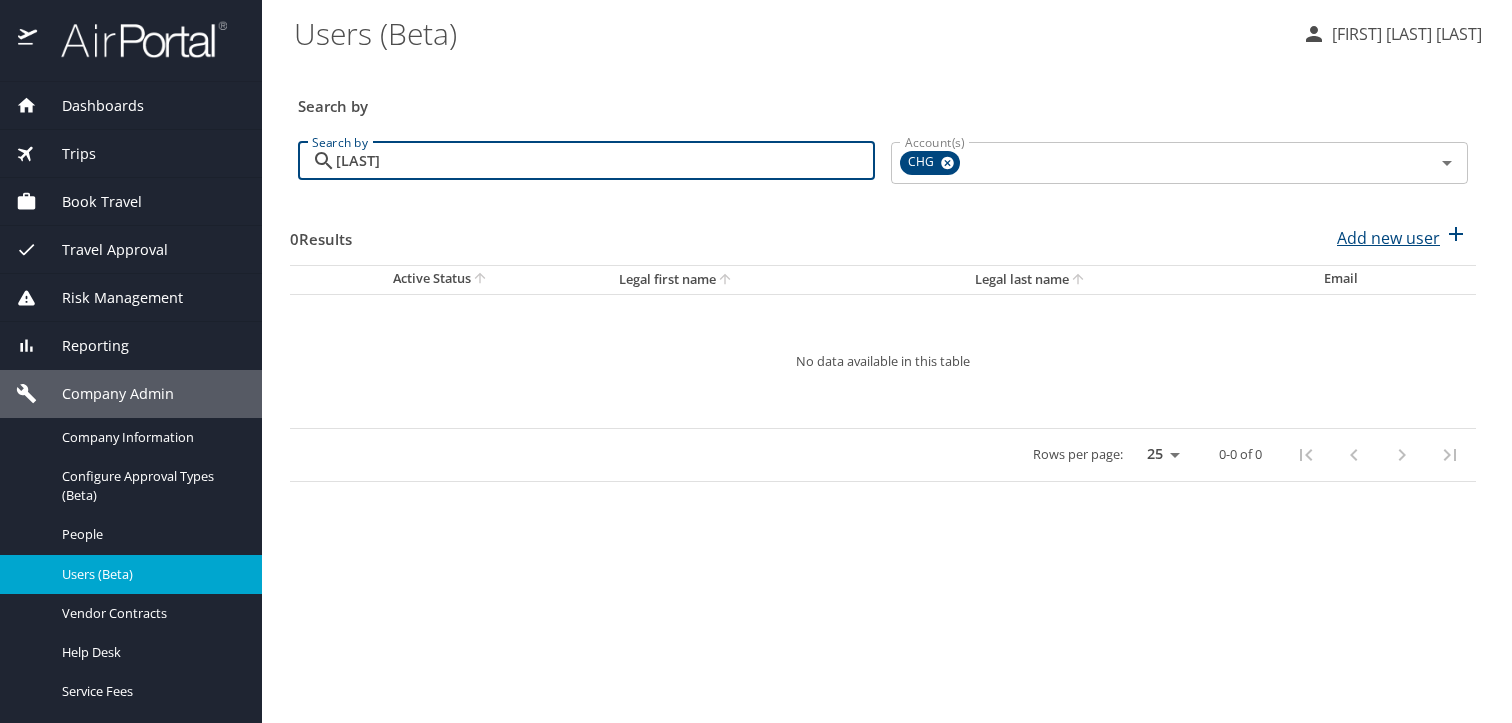 type on "[LAST]" 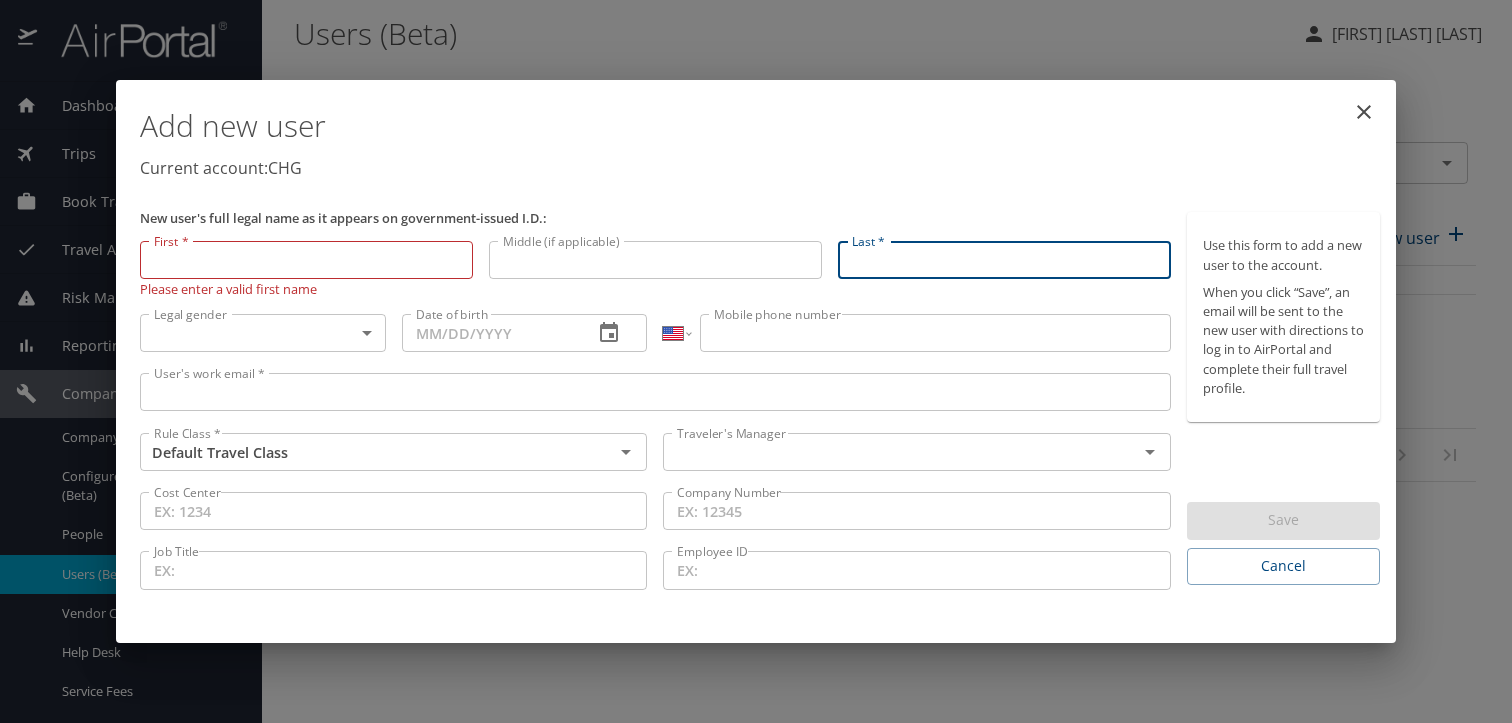 click on "Last *" at bounding box center [1004, 260] 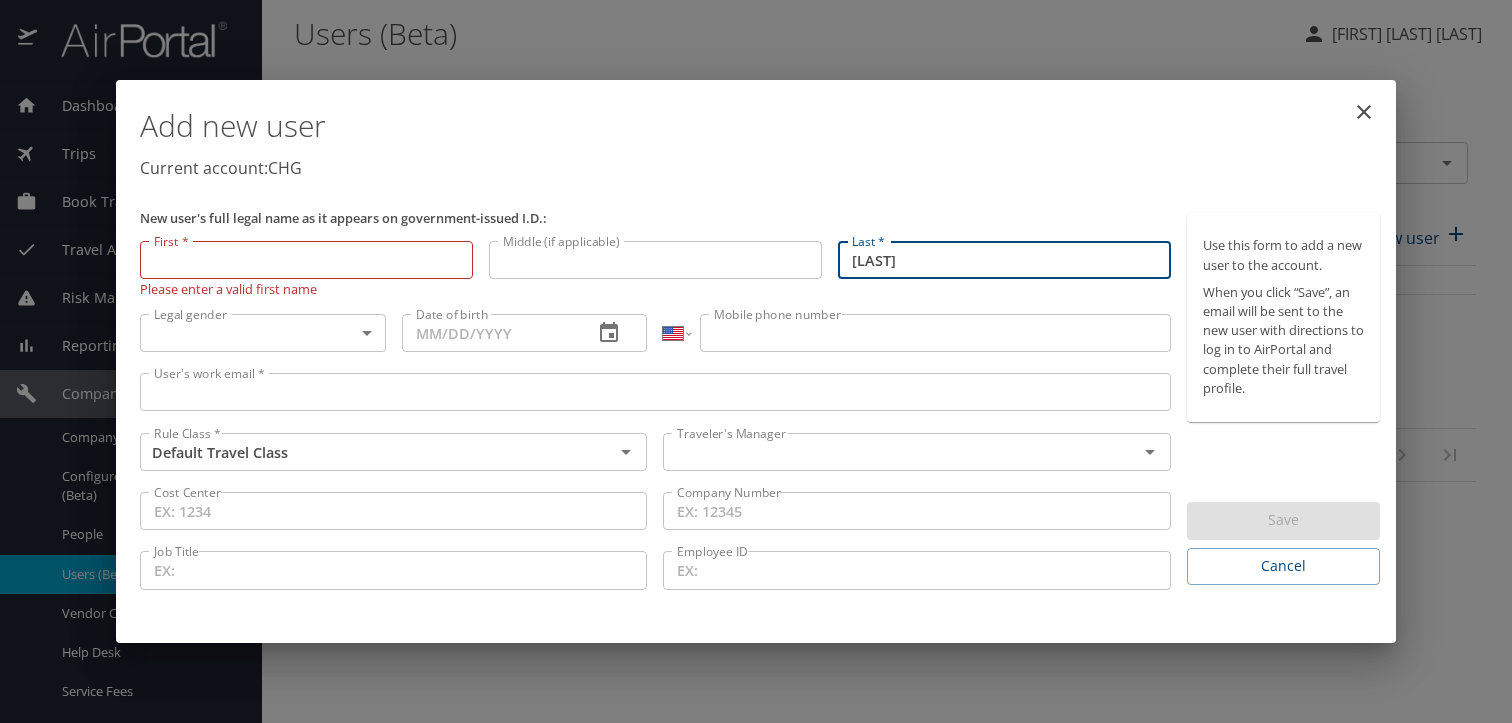 type on "[LAST]" 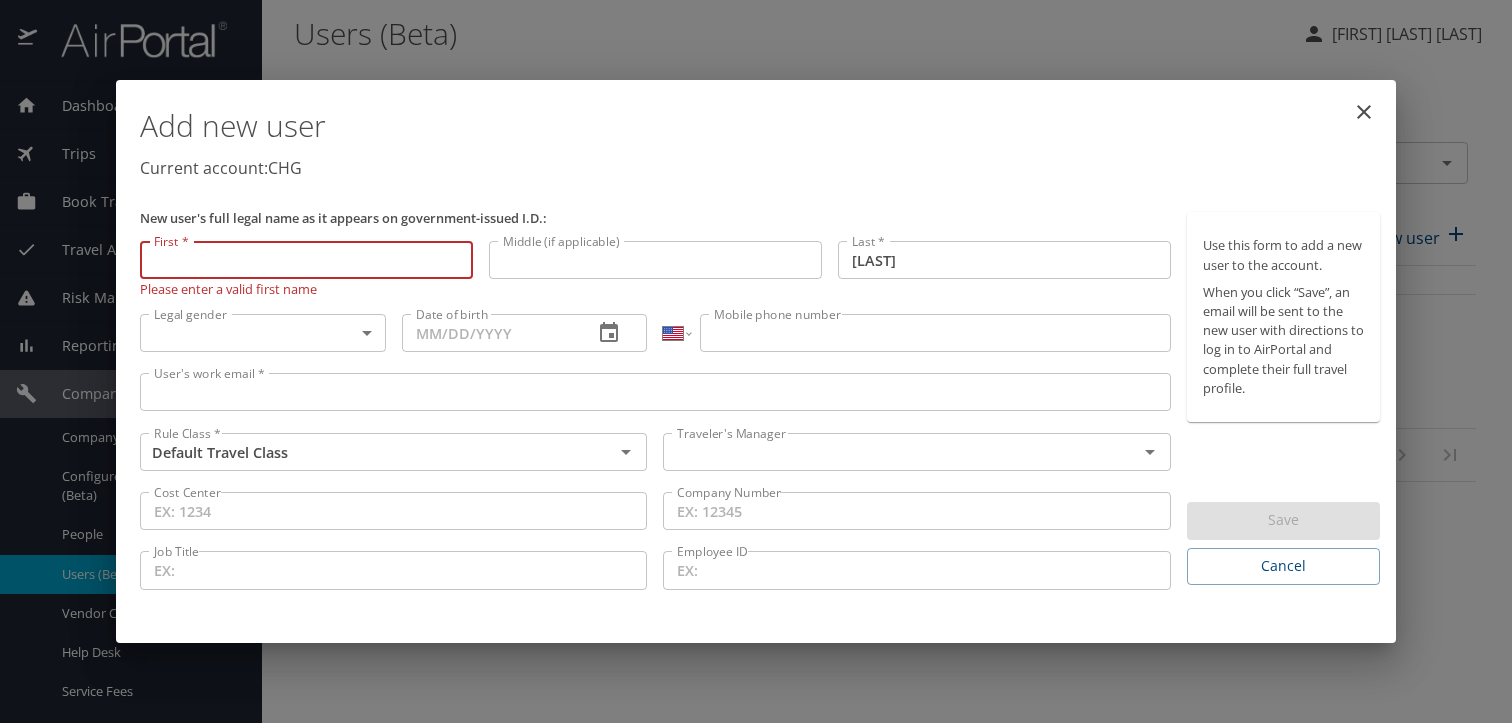 click on "First *" at bounding box center [306, 260] 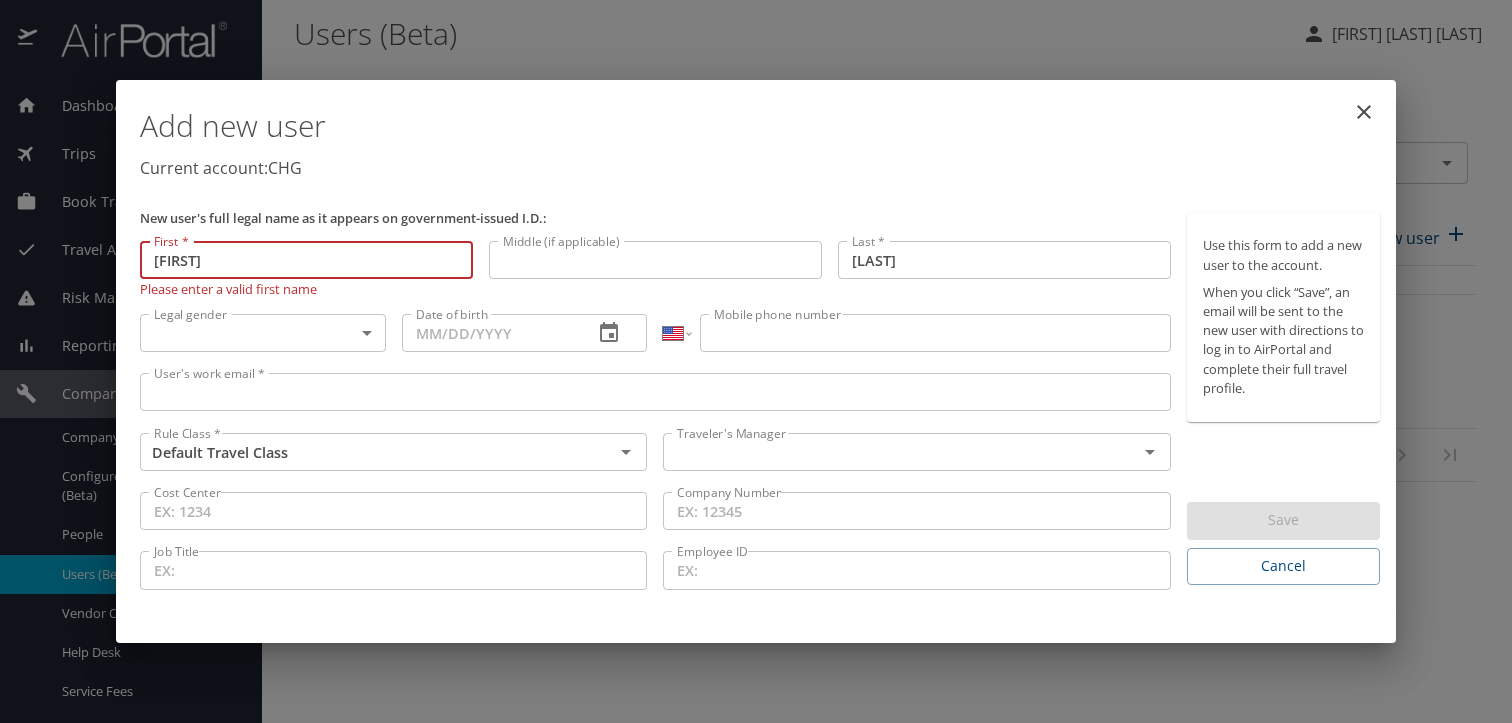 type on "[FIRST]" 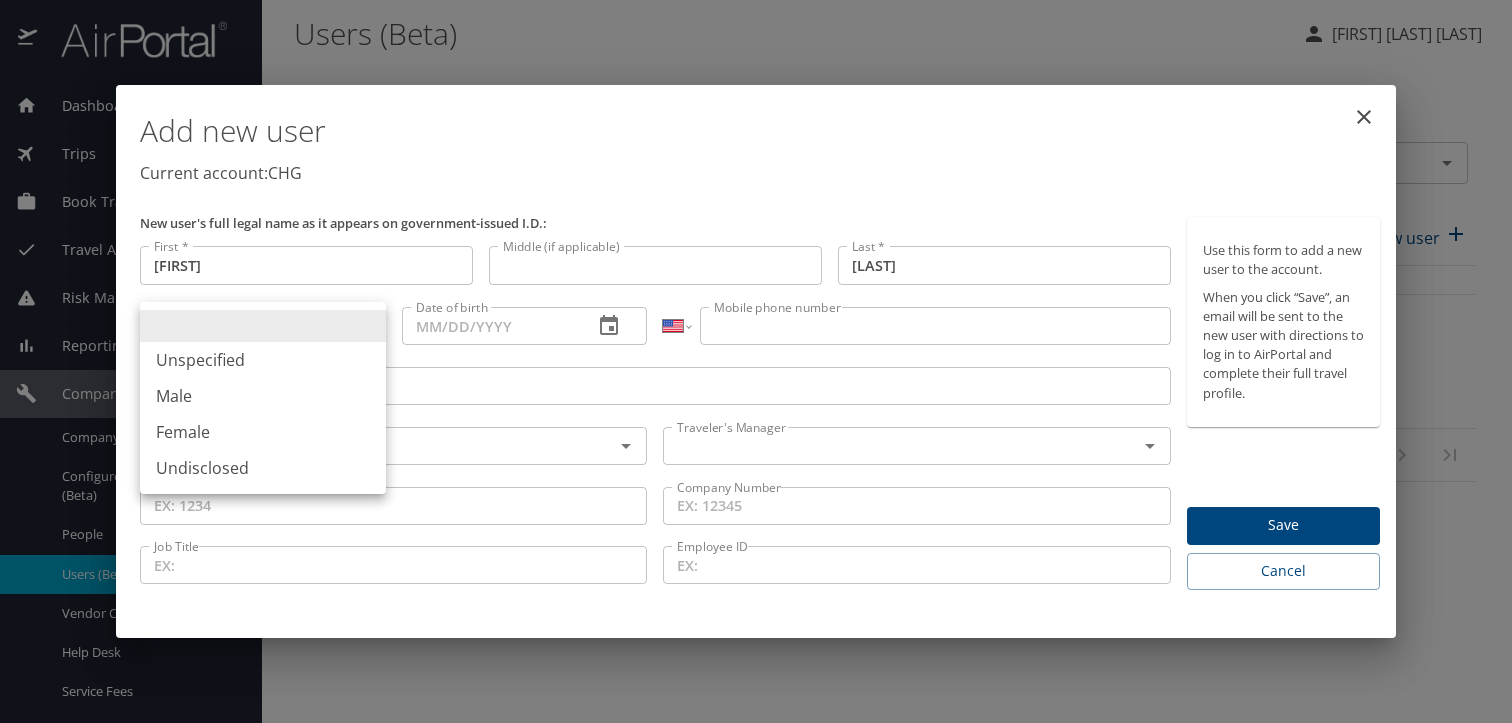 click on "Dashboards AirPortal 360™ Manager My Travel Dashboard Trips Airtinerary® Lookup Current / Future Trips Past Trips Trips Missing Hotel Hotel Check-ins Book Travel Request Agent Booking Approval Request (Beta) Book/Manage Online Trips Travel Approval Pending Trip Approvals Approved Trips Canceled Trips Approvals (Beta) Risk Management SecurityLogic® Map Assistance Requests Travel Alerts Notifications Reporting Unused Tickets Savings Tracker Value Scorecard Virtual Pay Lookup Domo IBank Prime Analytics Company Admin Company Information Configure Approval Types (Beta) People Users (Beta) Vendor Contracts Help Desk Service Fees Reporting Fields (Beta) Report Settings Virtual Pay Settings Employee Tools Help Desk Users (Beta) [FIRST] [LAST] Search by Search by [LAST] Search by Account(s) CHG Account(s) 0  Results Add new user Active Status  Legal first name  Legal last name  Email No data available in this table Rows per page: 25 50 100 0-0 of 0 My settings Travel agency contacts Give feedback CHG" at bounding box center [756, 361] 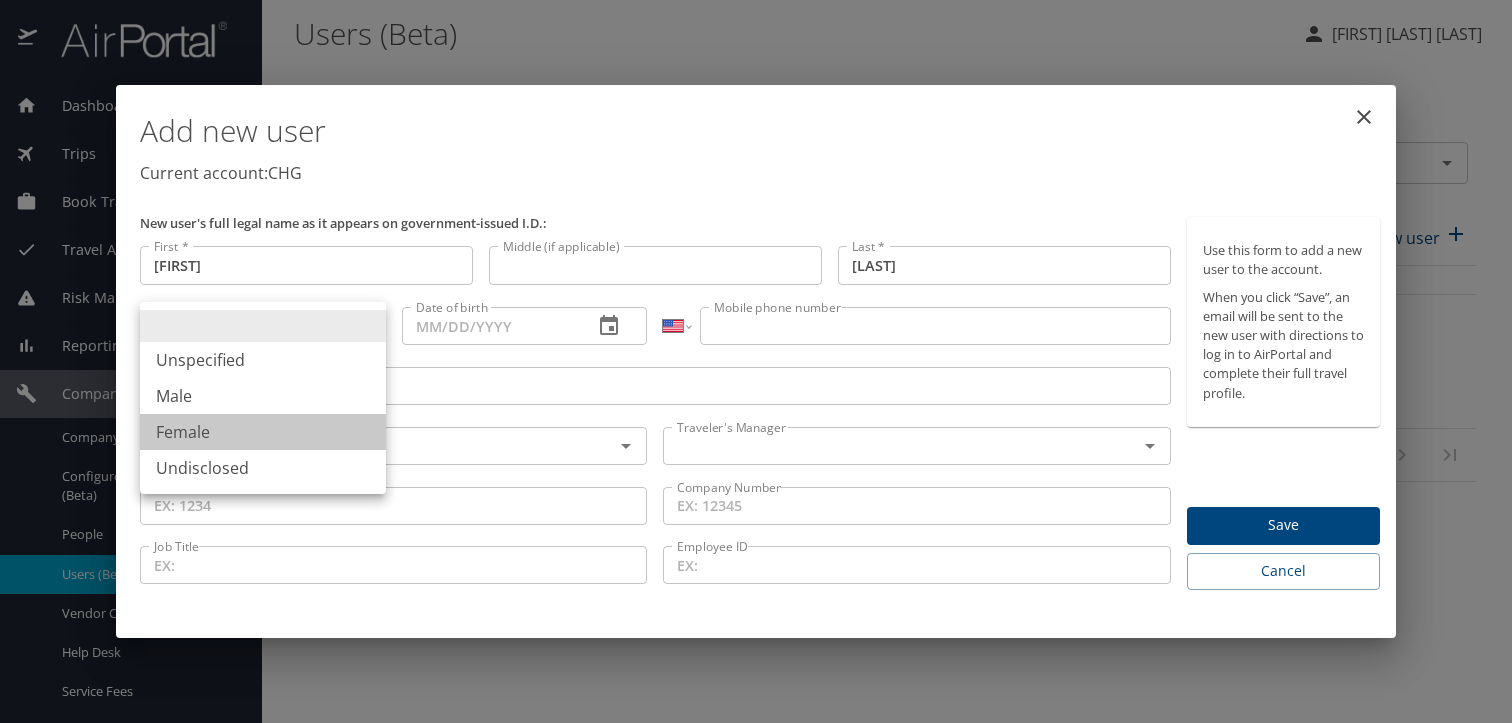 click on "Female" at bounding box center [263, 432] 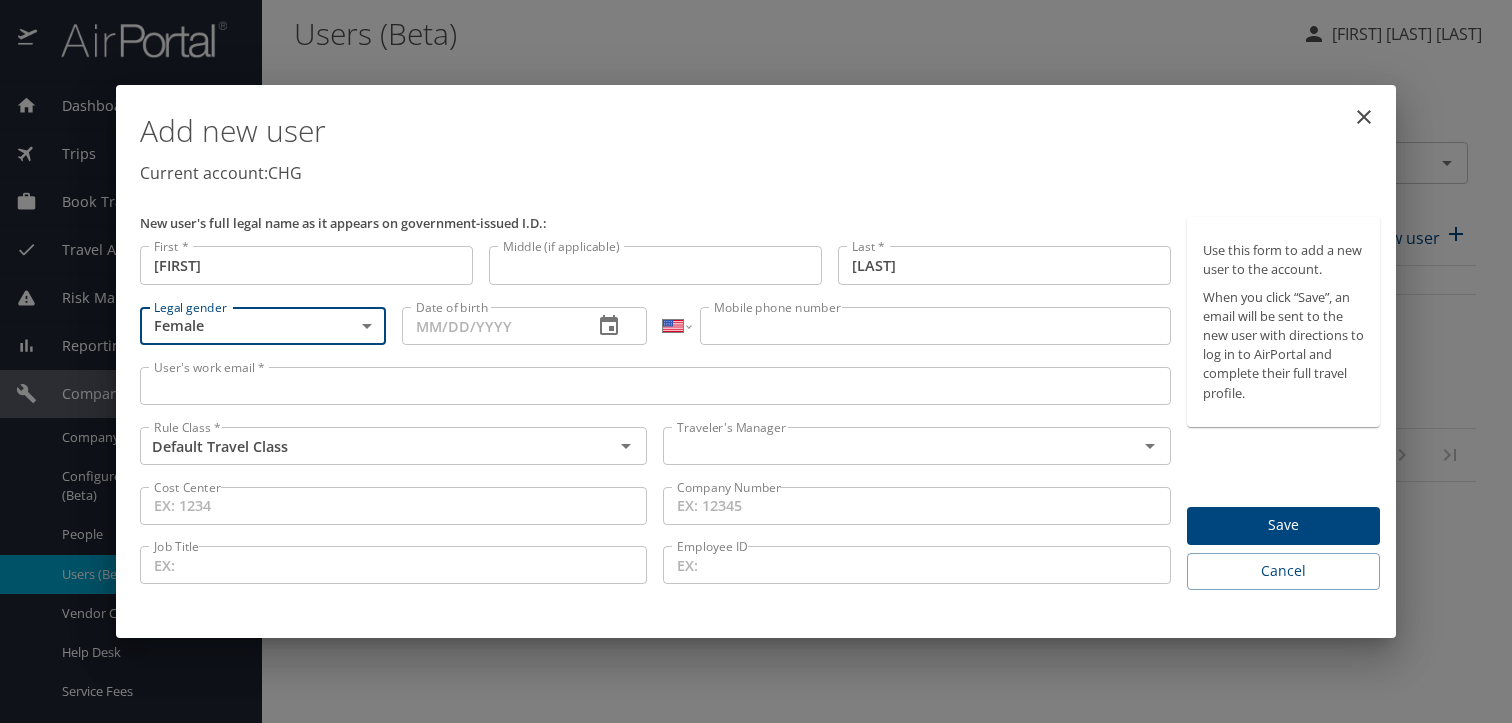 click on "Date of birth" at bounding box center [490, 326] 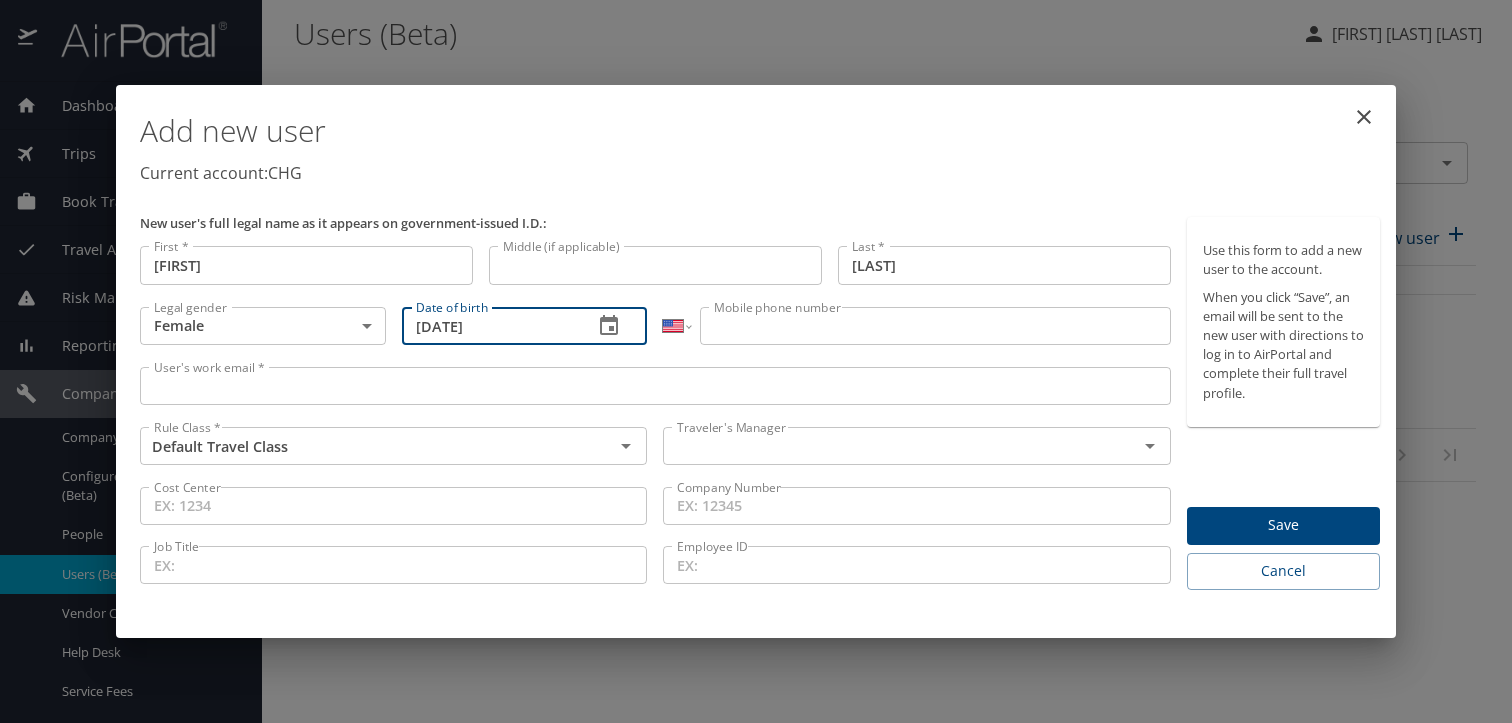 type on "[DATE]" 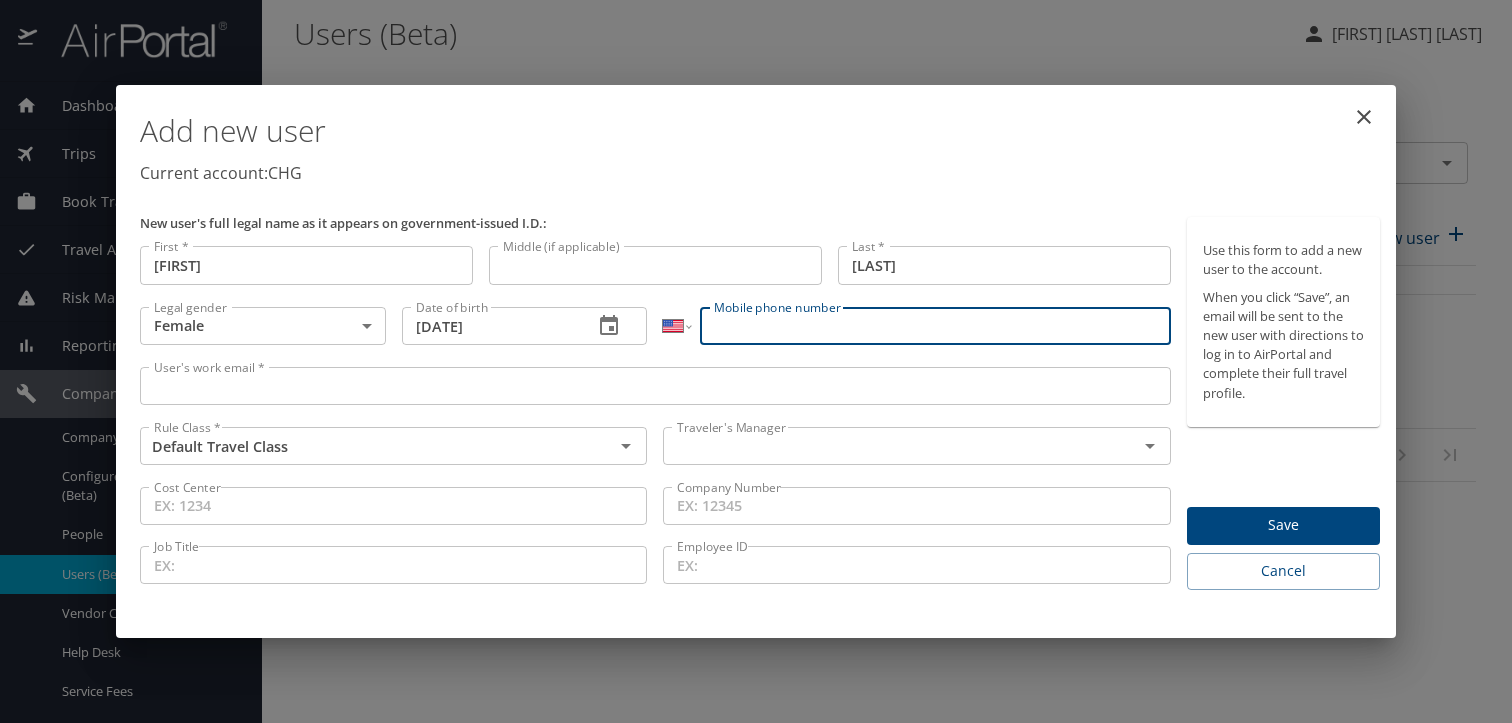 click on "Mobile phone number" at bounding box center (935, 326) 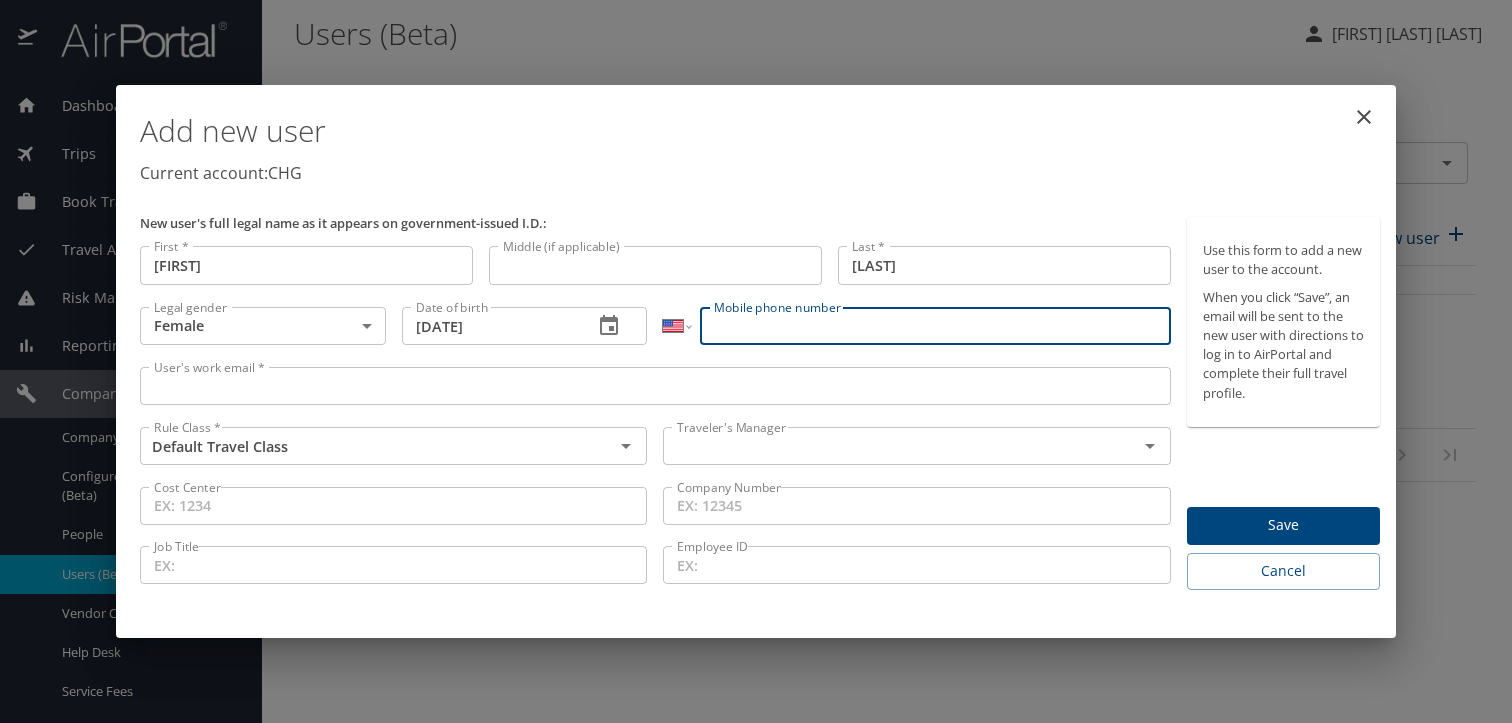 paste on "[PHONE]" 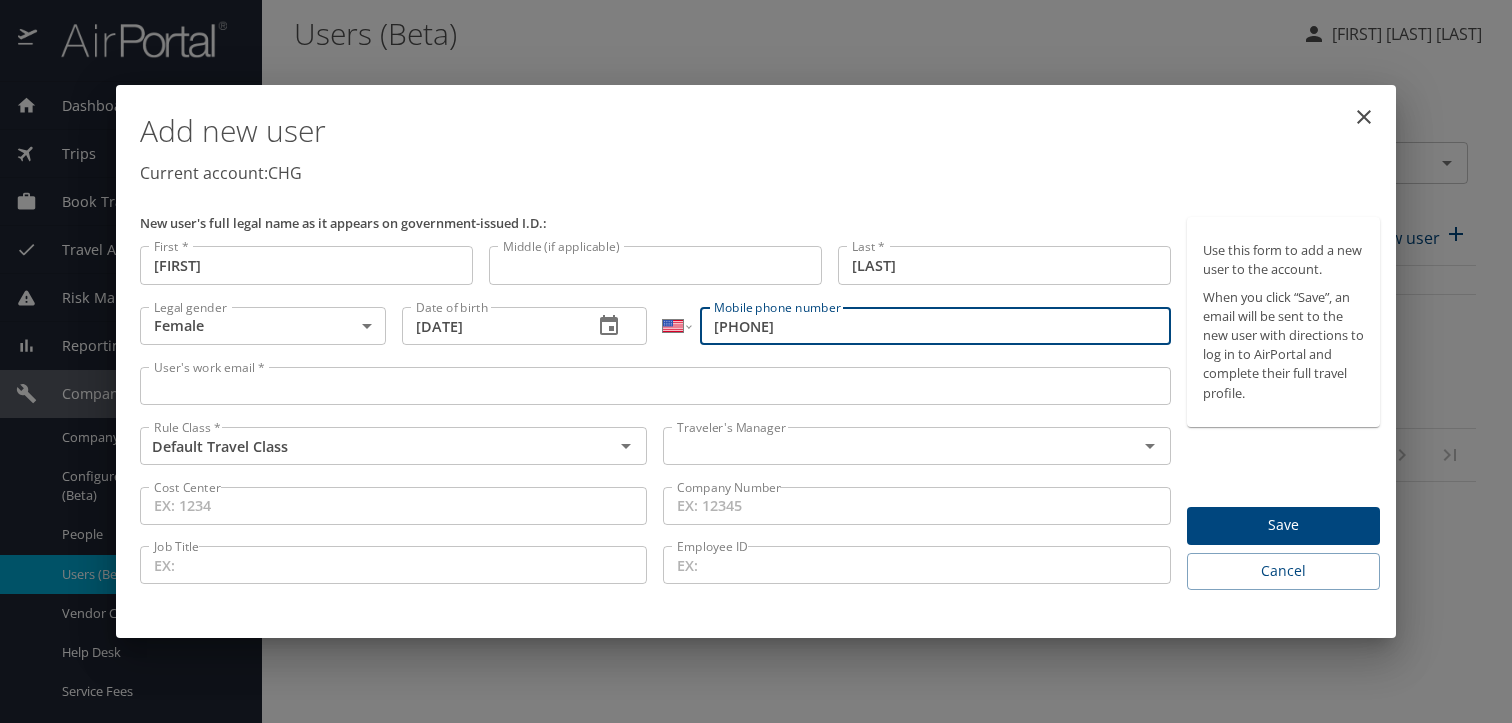 type on "[PHONE]" 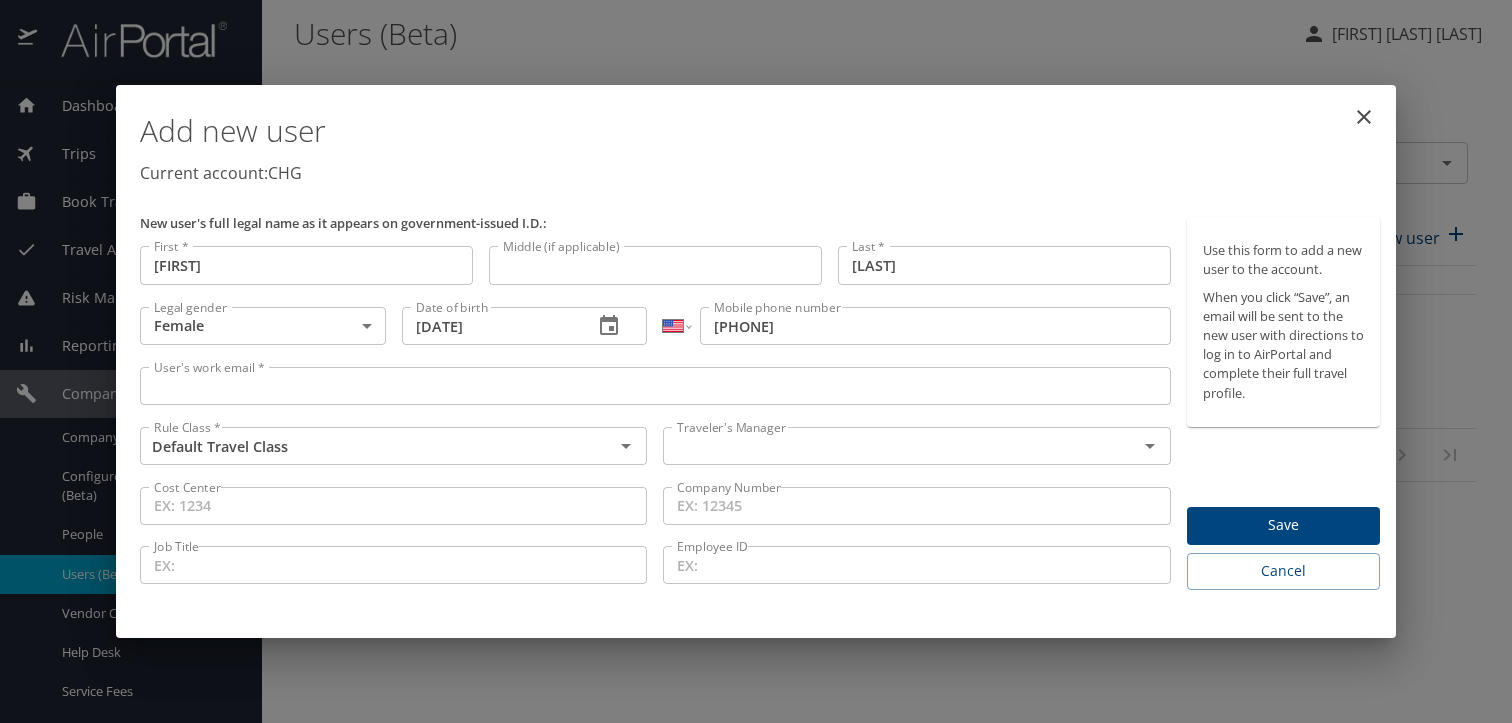 click on "User's work email *" at bounding box center (655, 386) 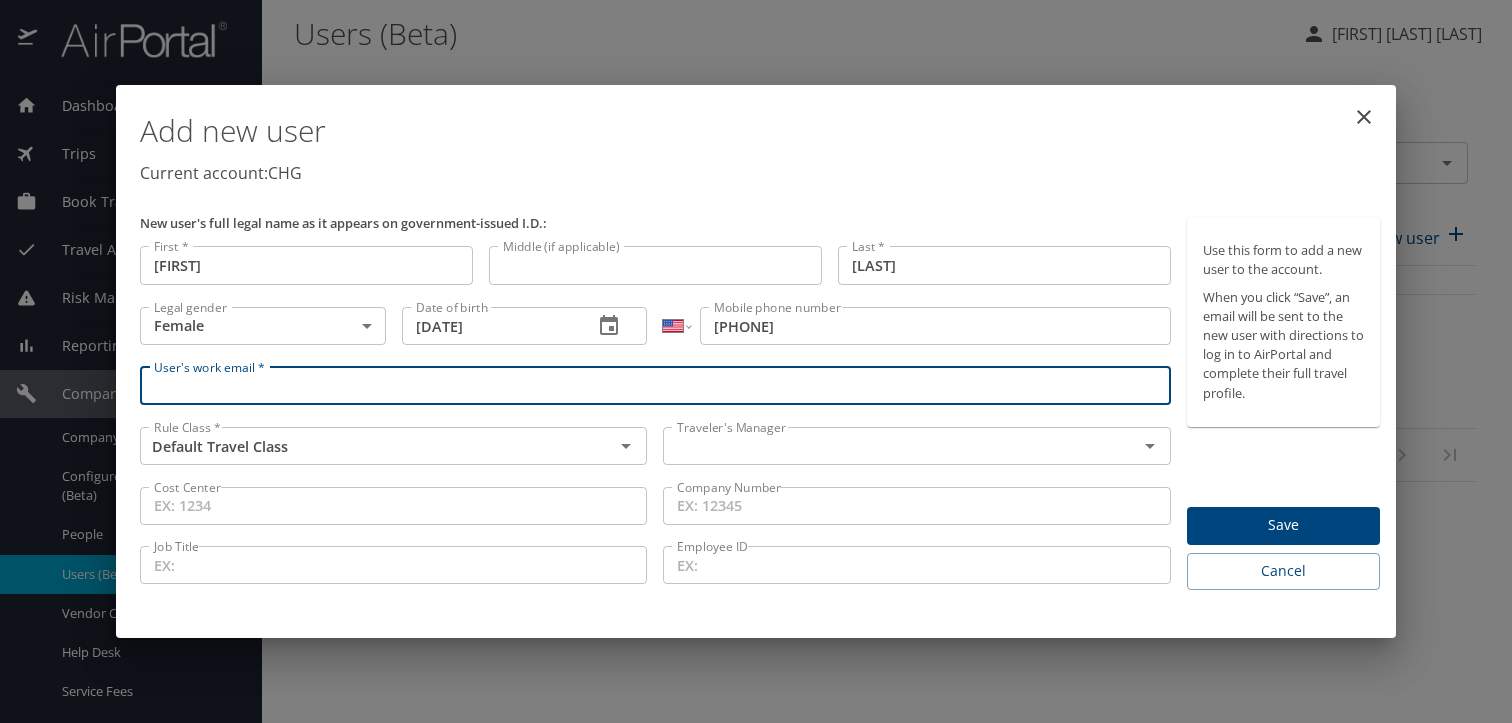 paste on "[EMAIL]" 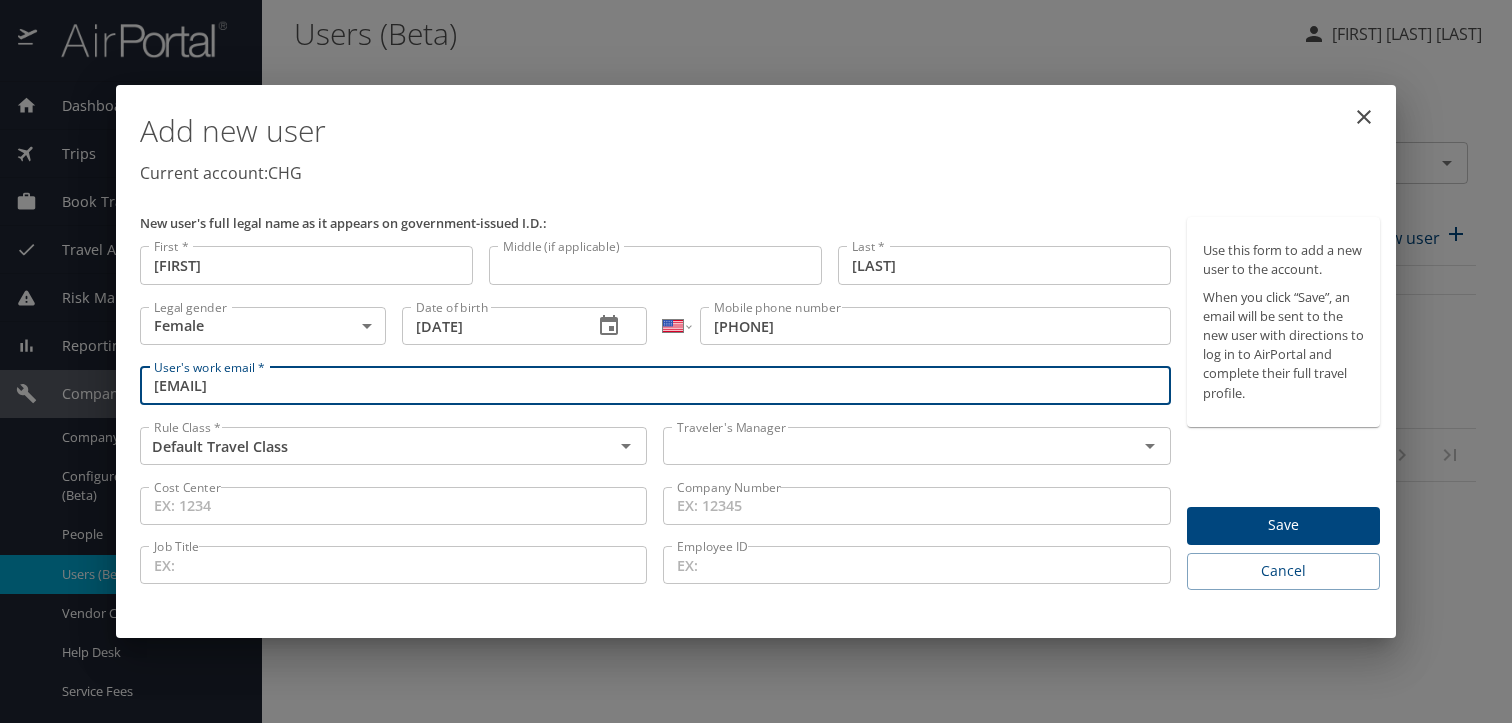 type on "[EMAIL]" 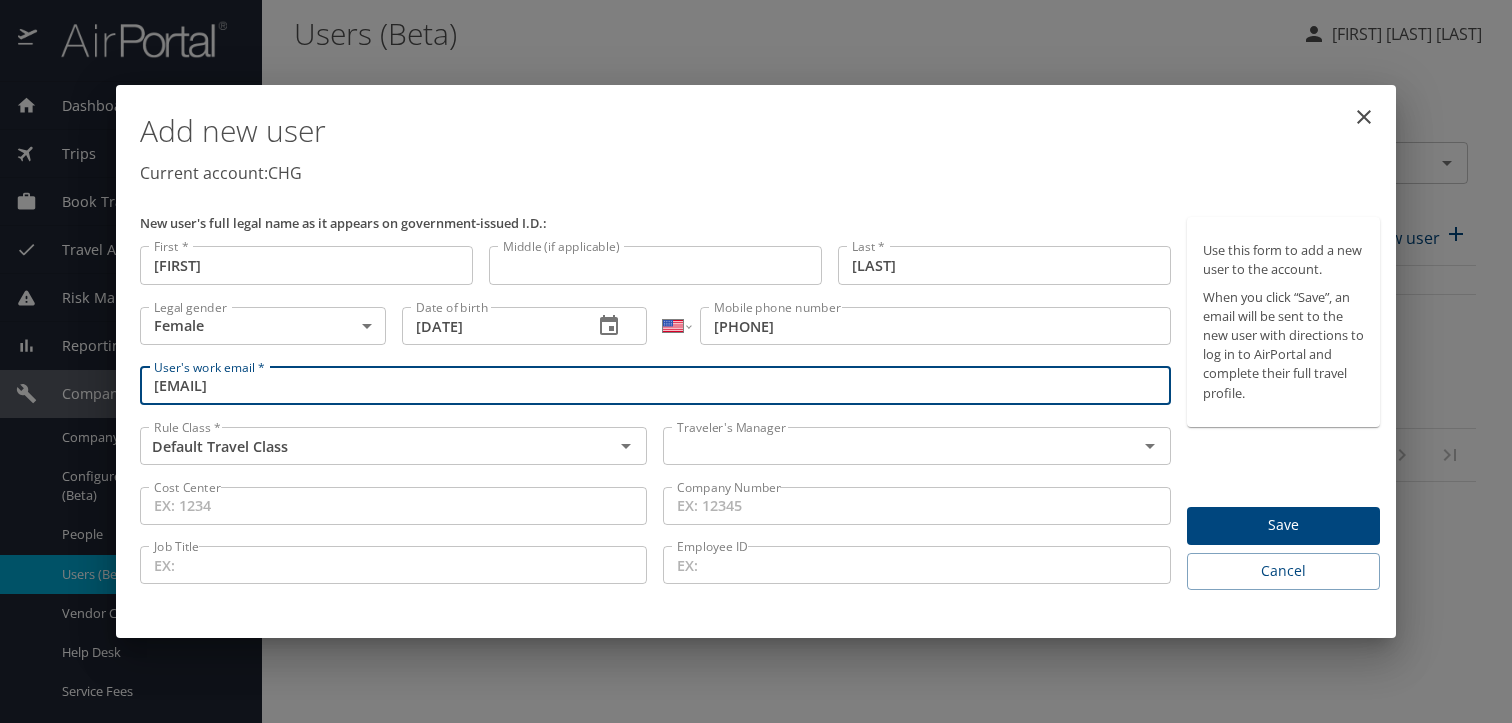 click at bounding box center (887, 446) 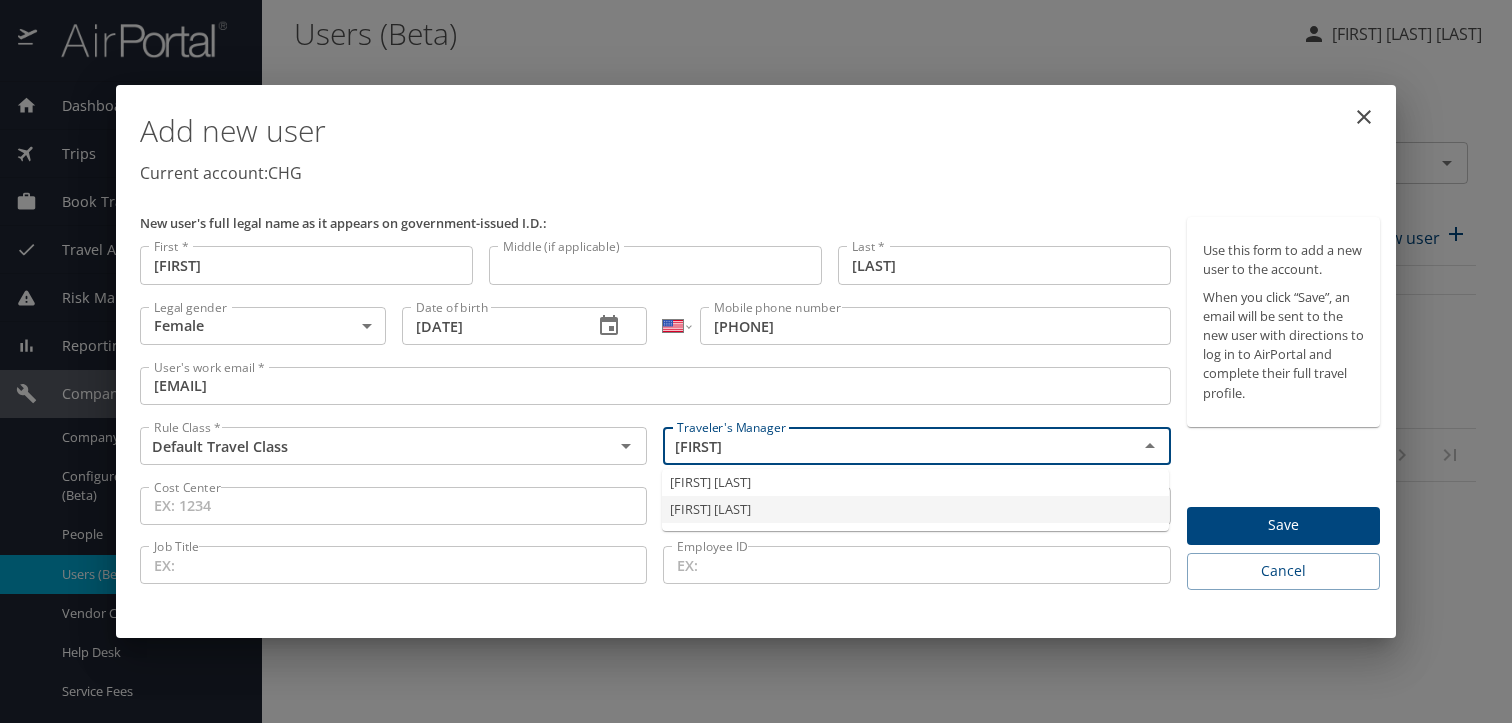 click on "[FIRST] [LAST]" at bounding box center [915, 509] 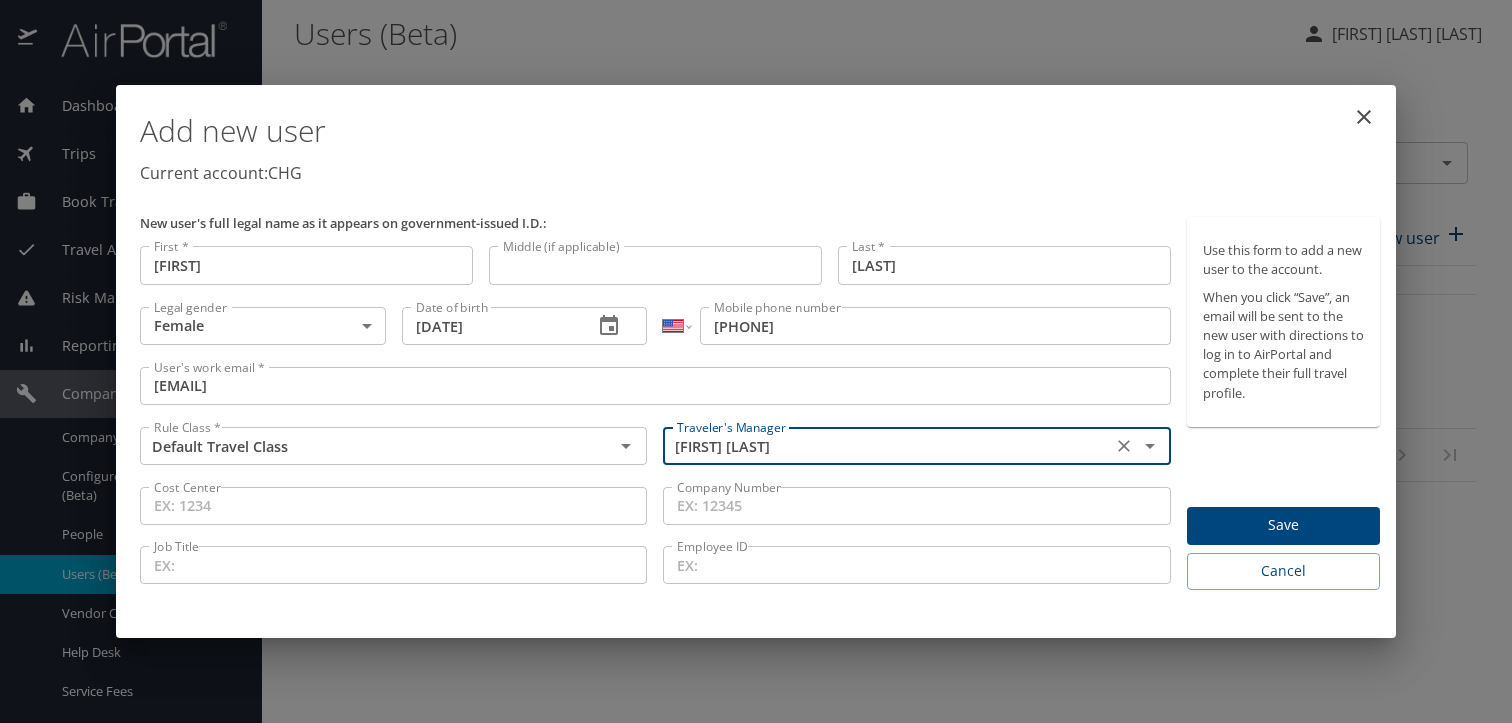 type on "[FIRST] [LAST]" 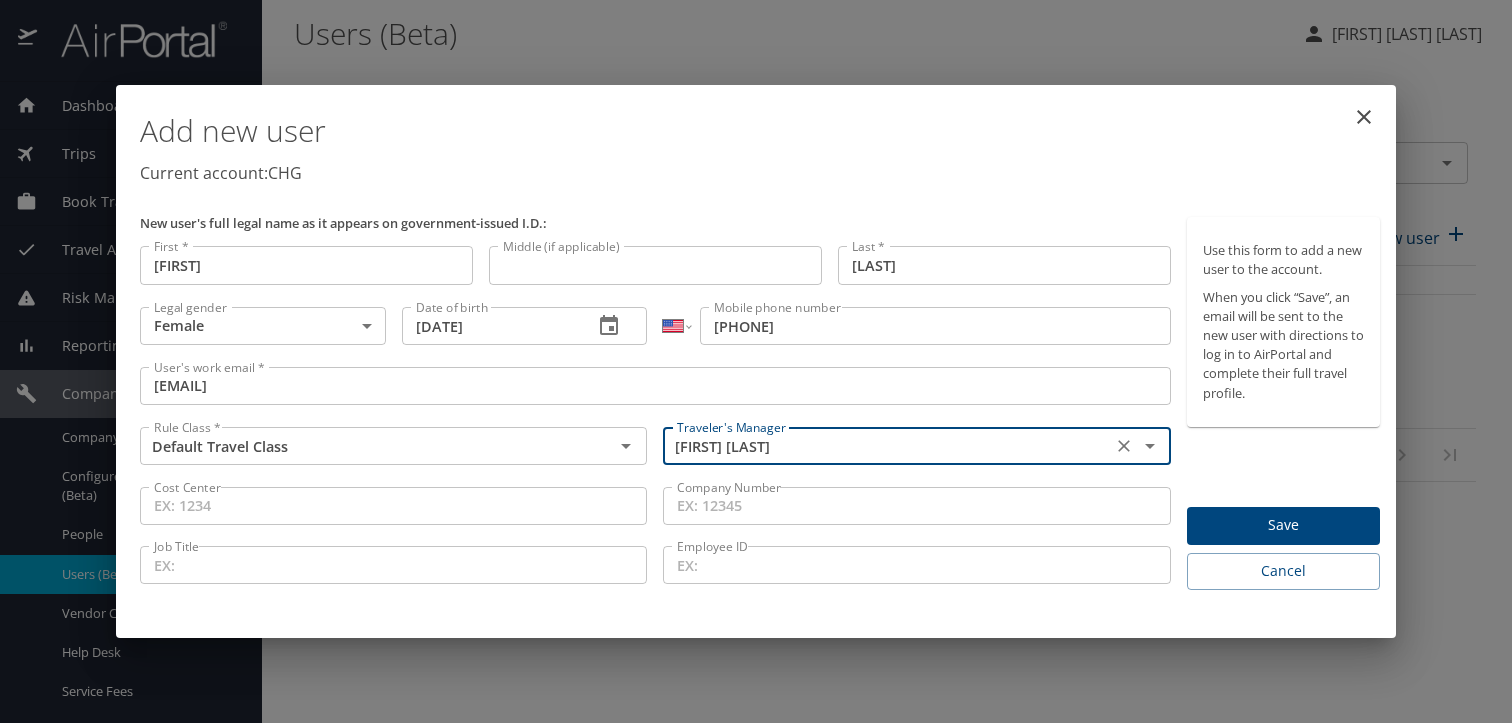 click on "Save" at bounding box center [1283, 525] 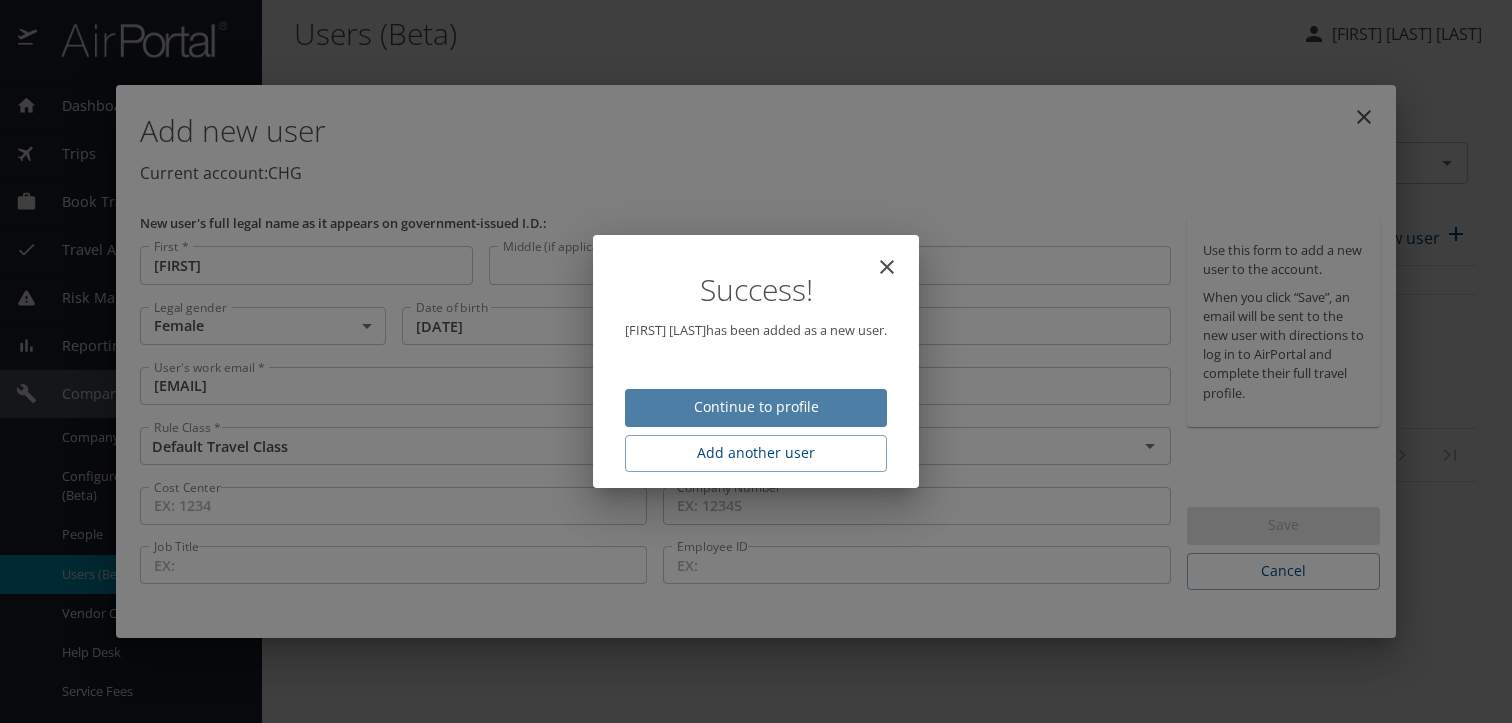 click on "Continue to profile" at bounding box center [756, 407] 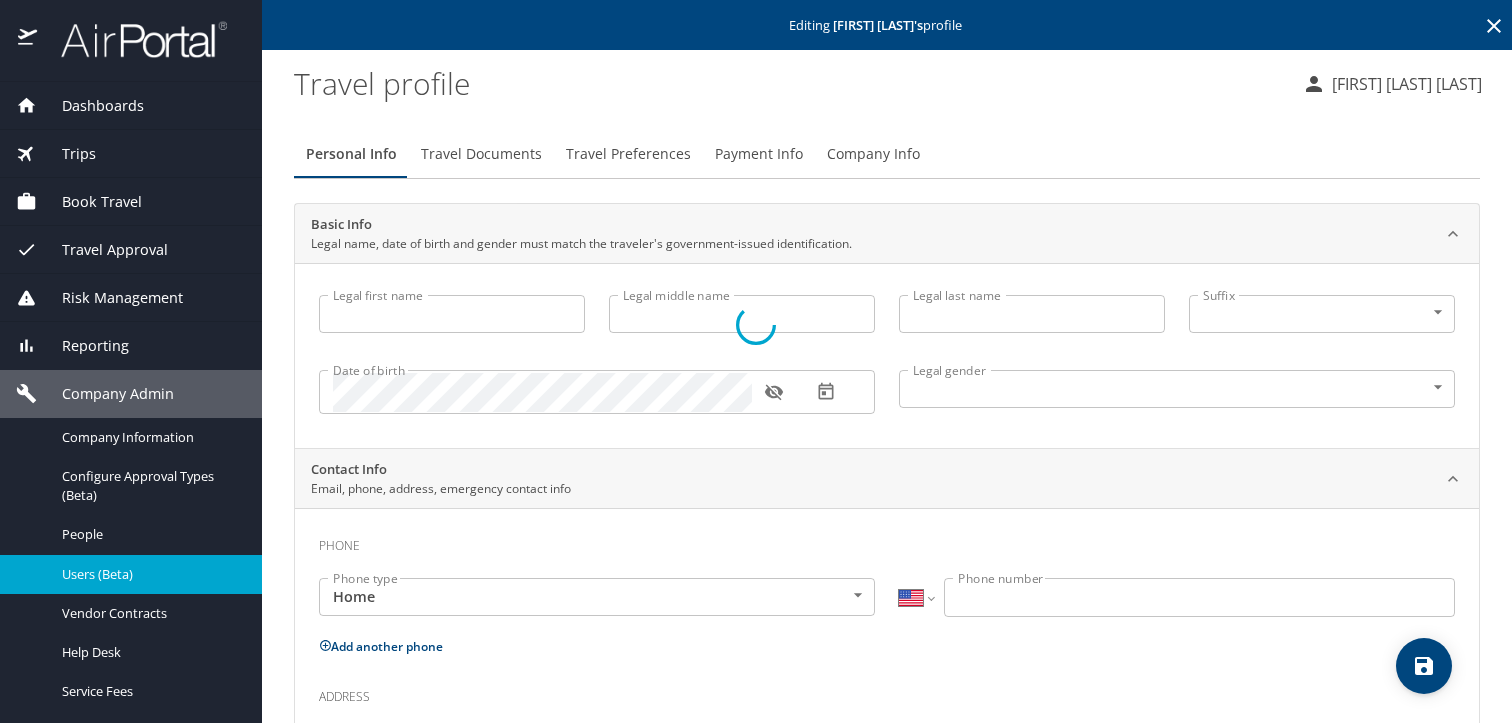 type on "[FIRST]" 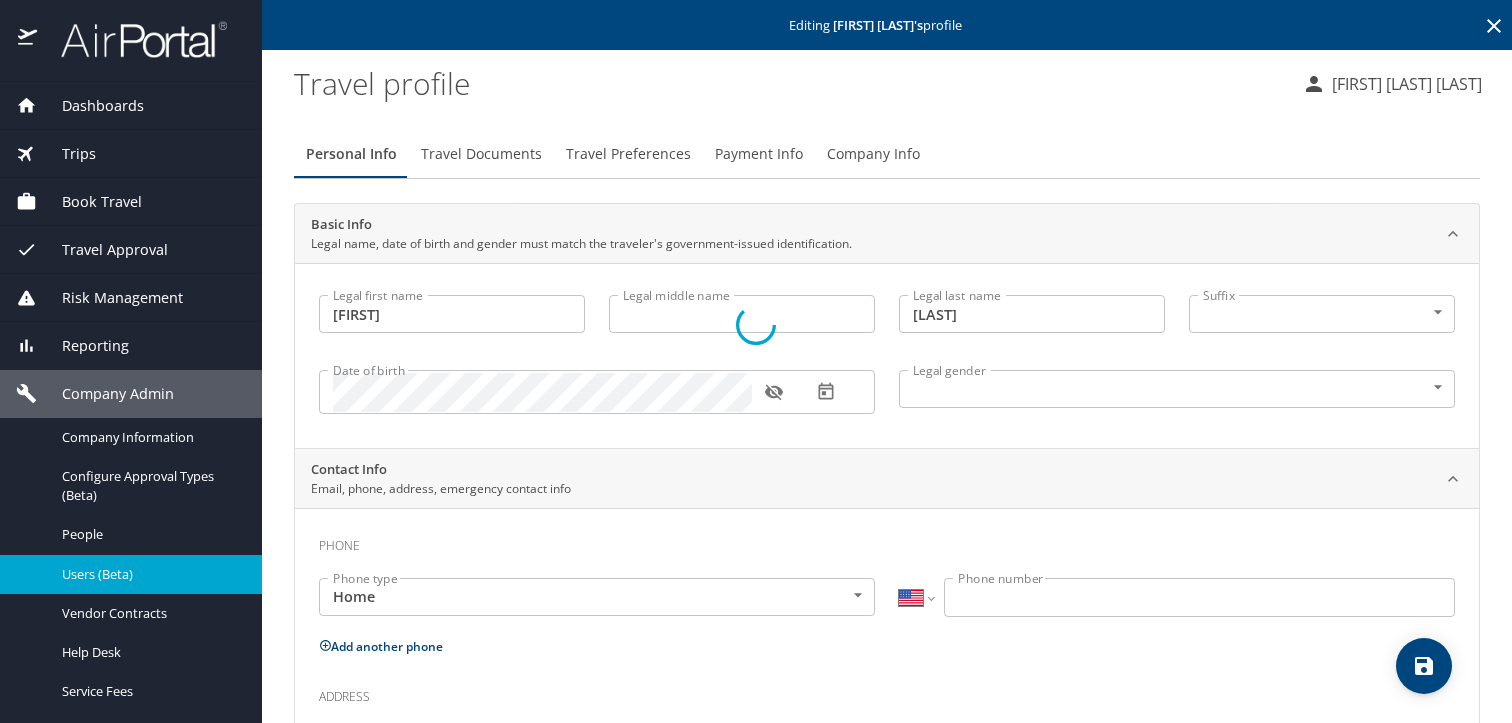 select on "US" 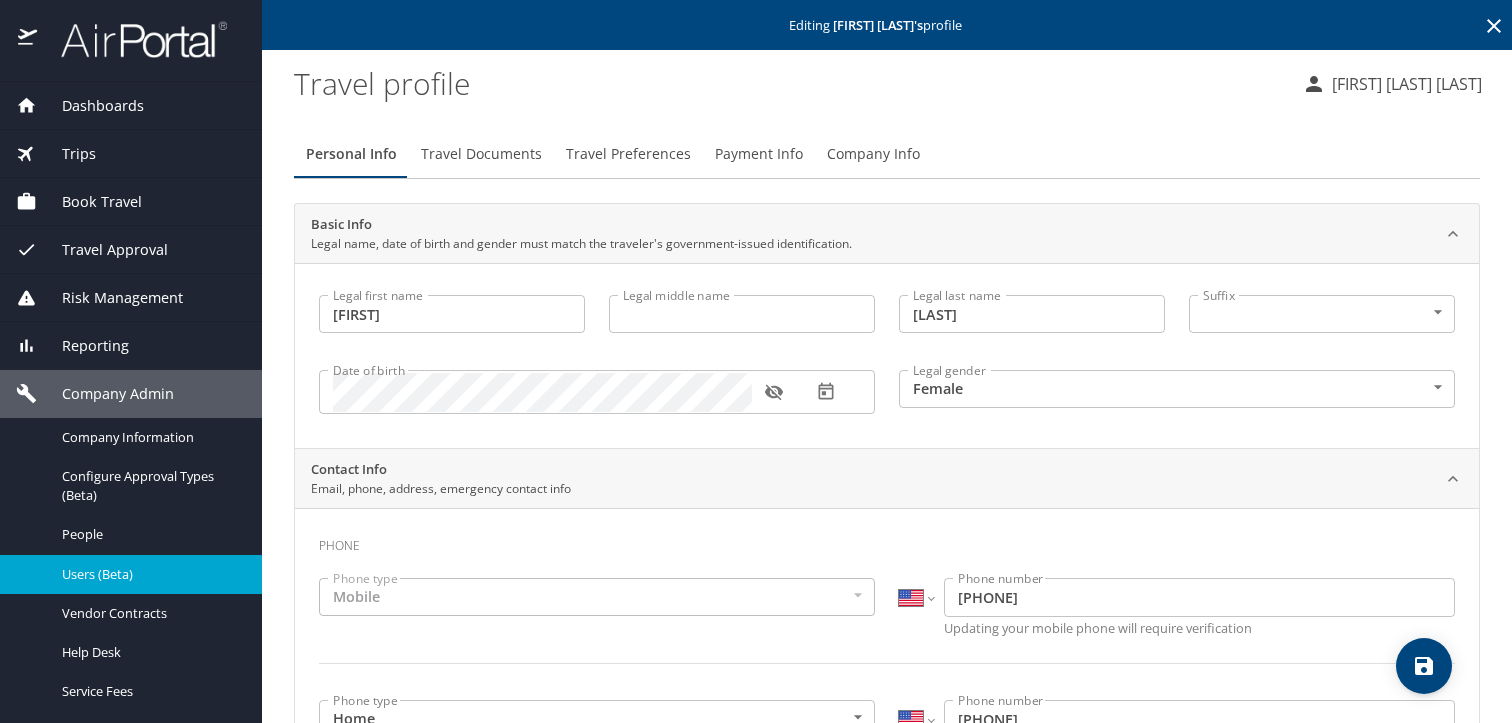 click on "Travel Documents" at bounding box center [481, 154] 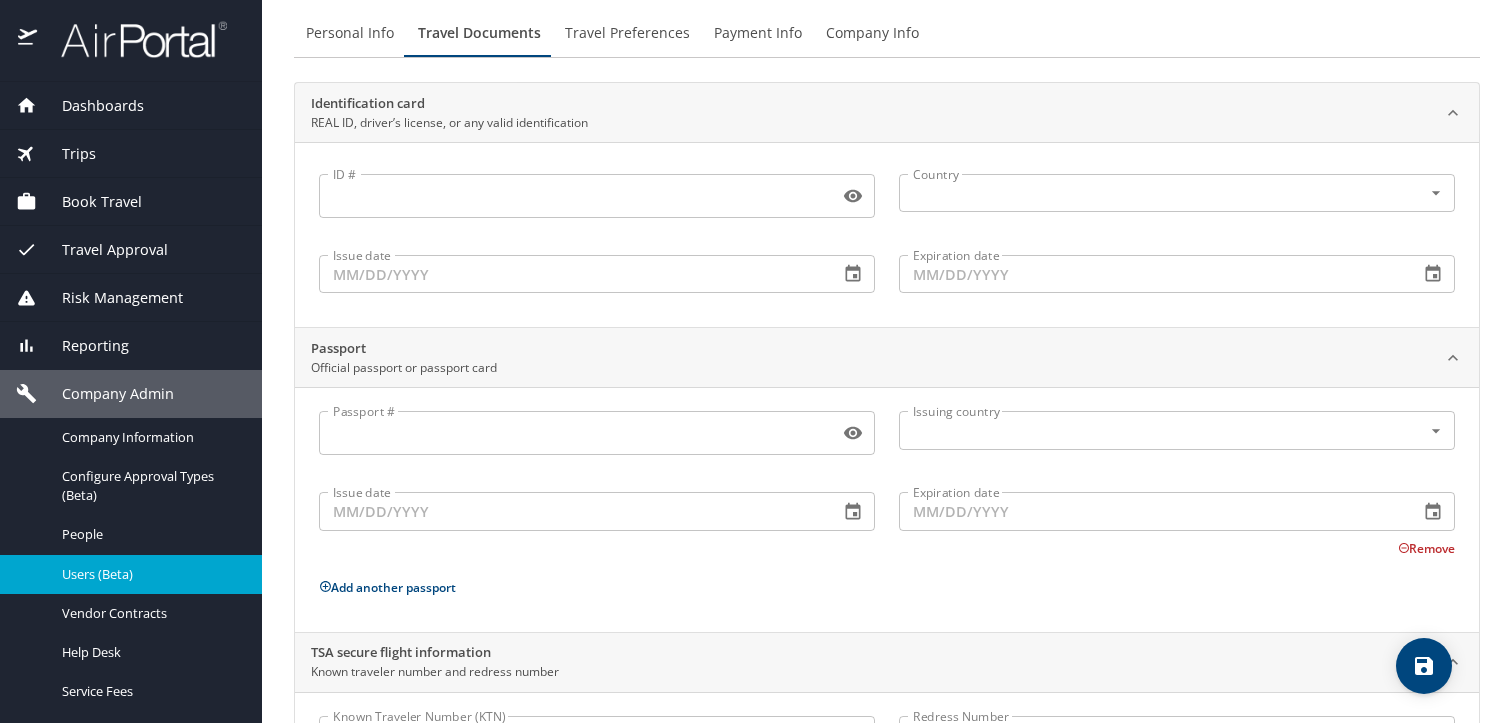 scroll, scrollTop: 241, scrollLeft: 0, axis: vertical 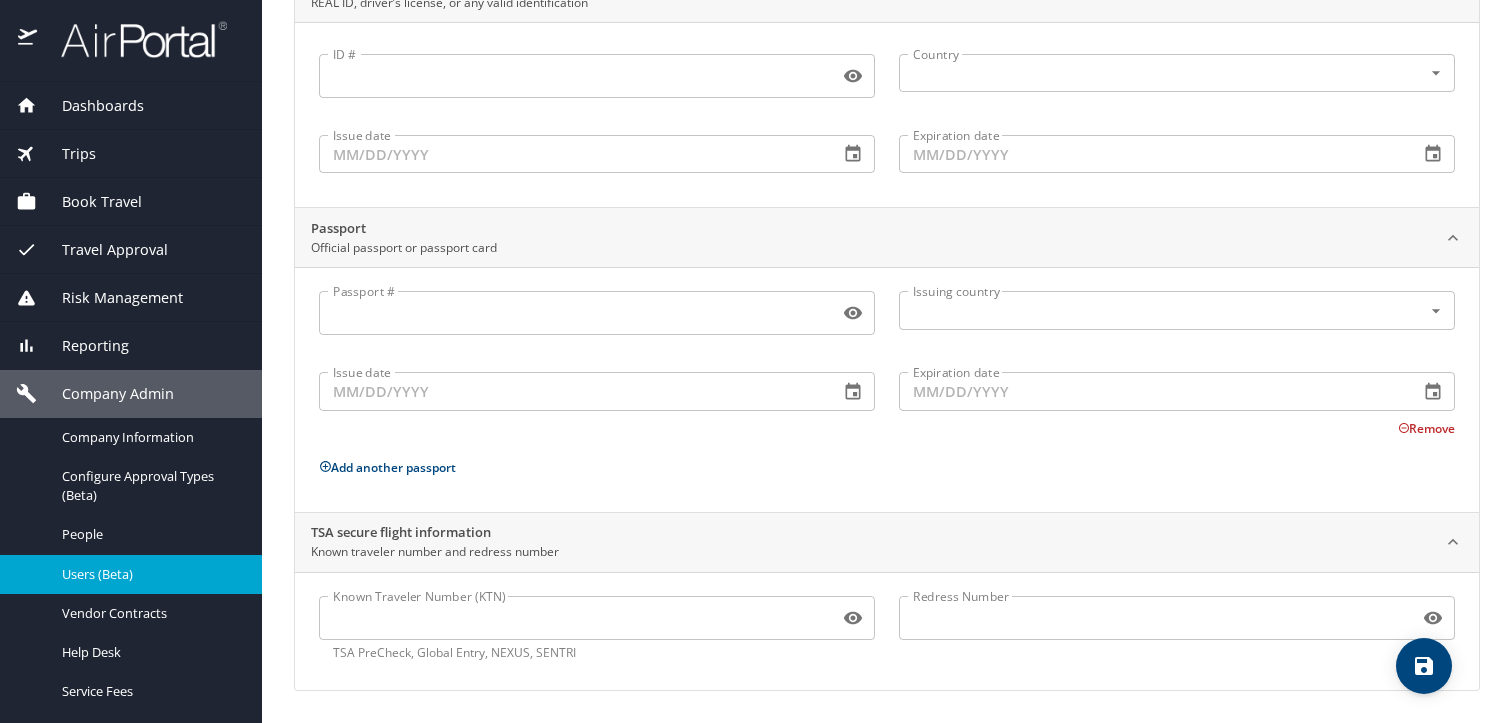 click on "Known Traveler Number (KTN)" at bounding box center (575, 618) 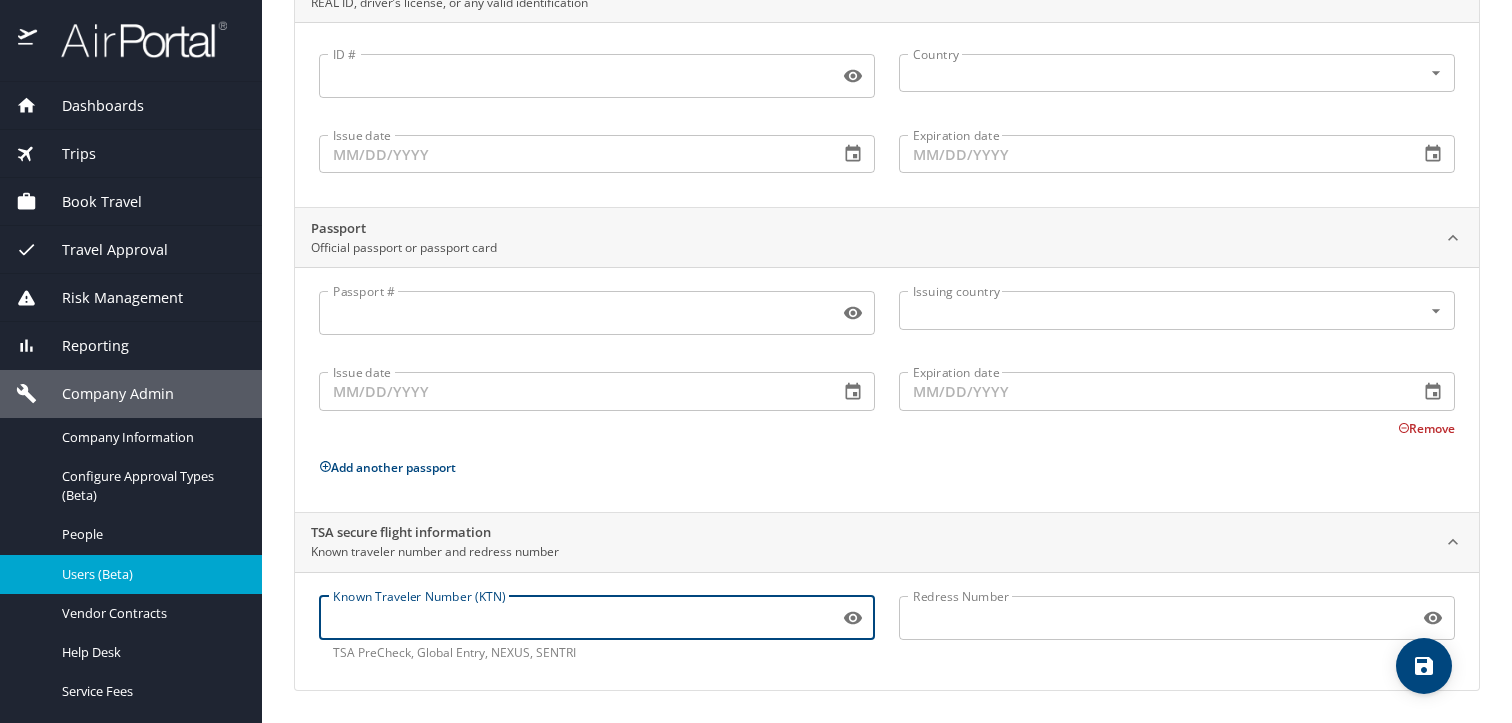paste on "[ID]" 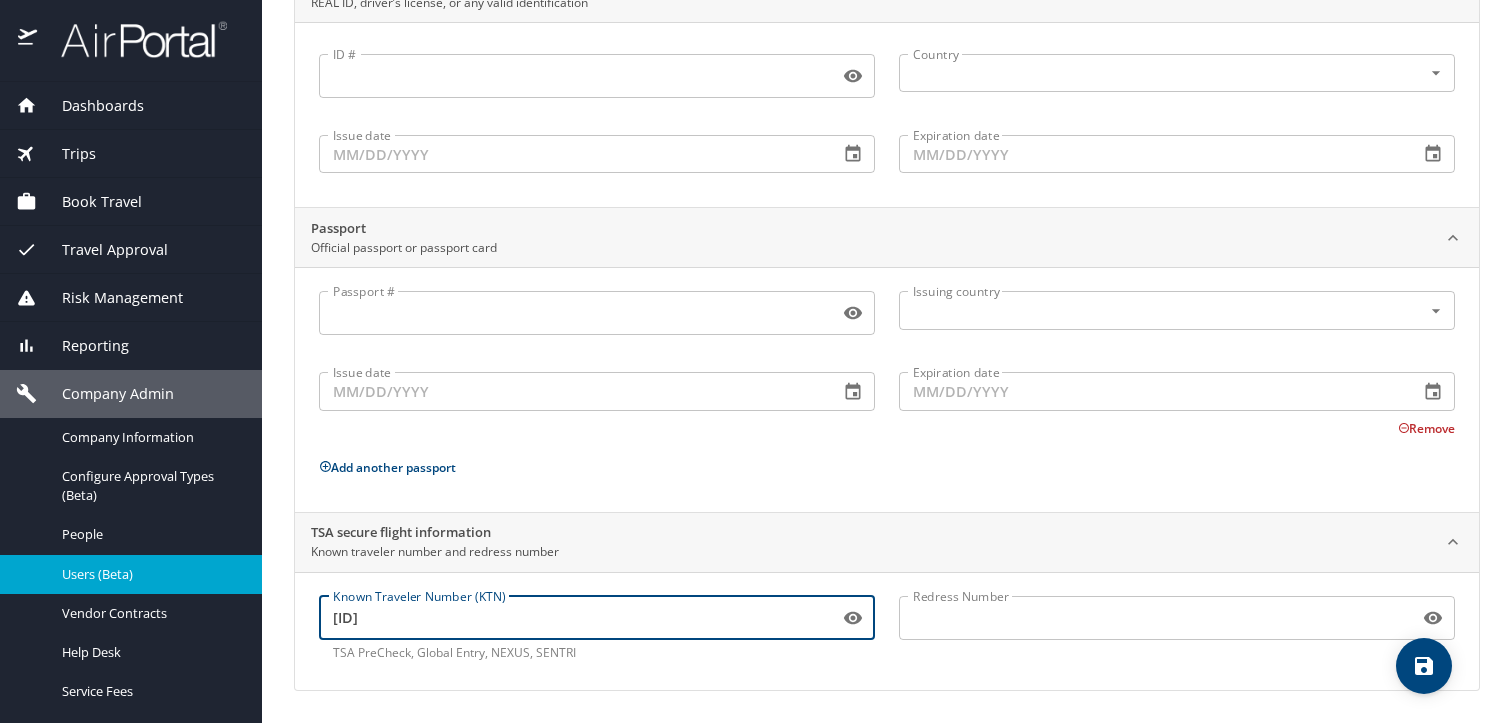 type on "[ID]" 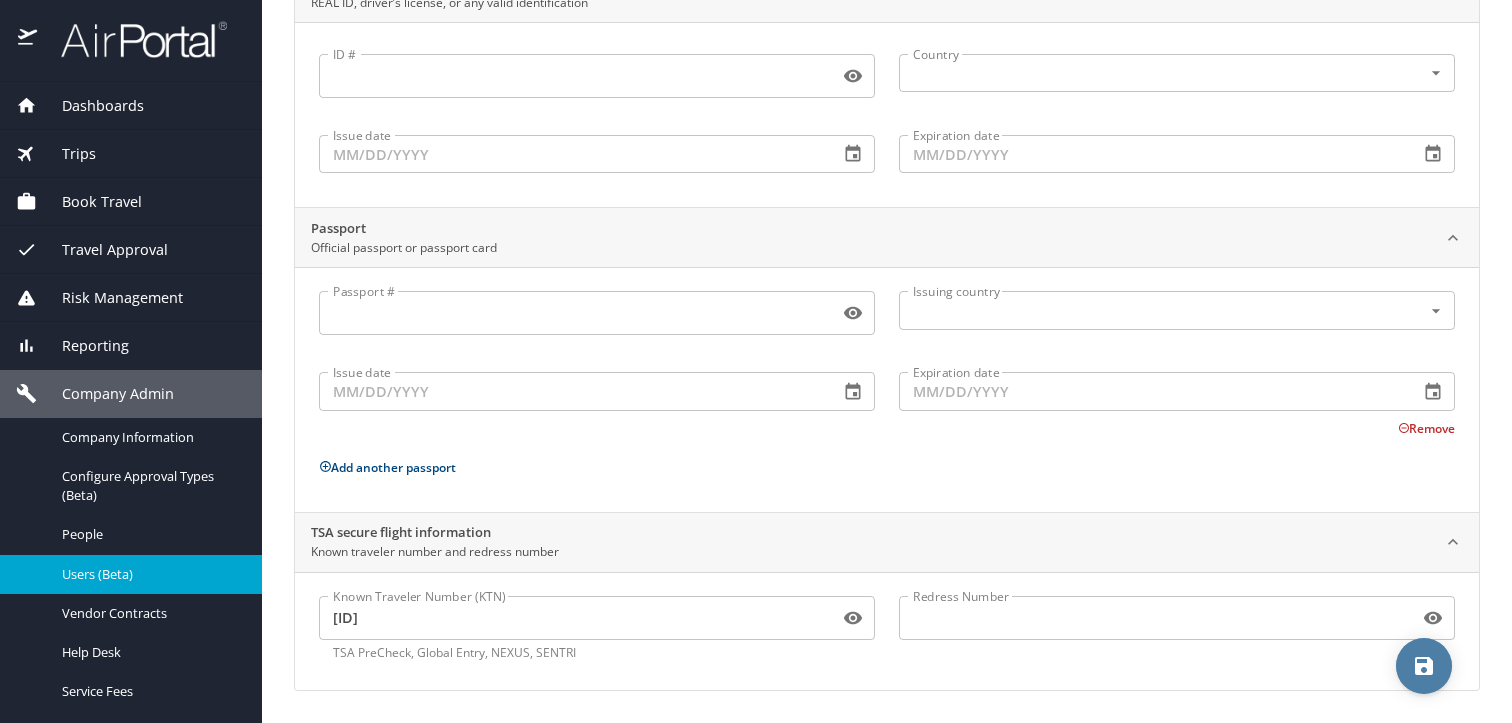 click at bounding box center (1424, 666) 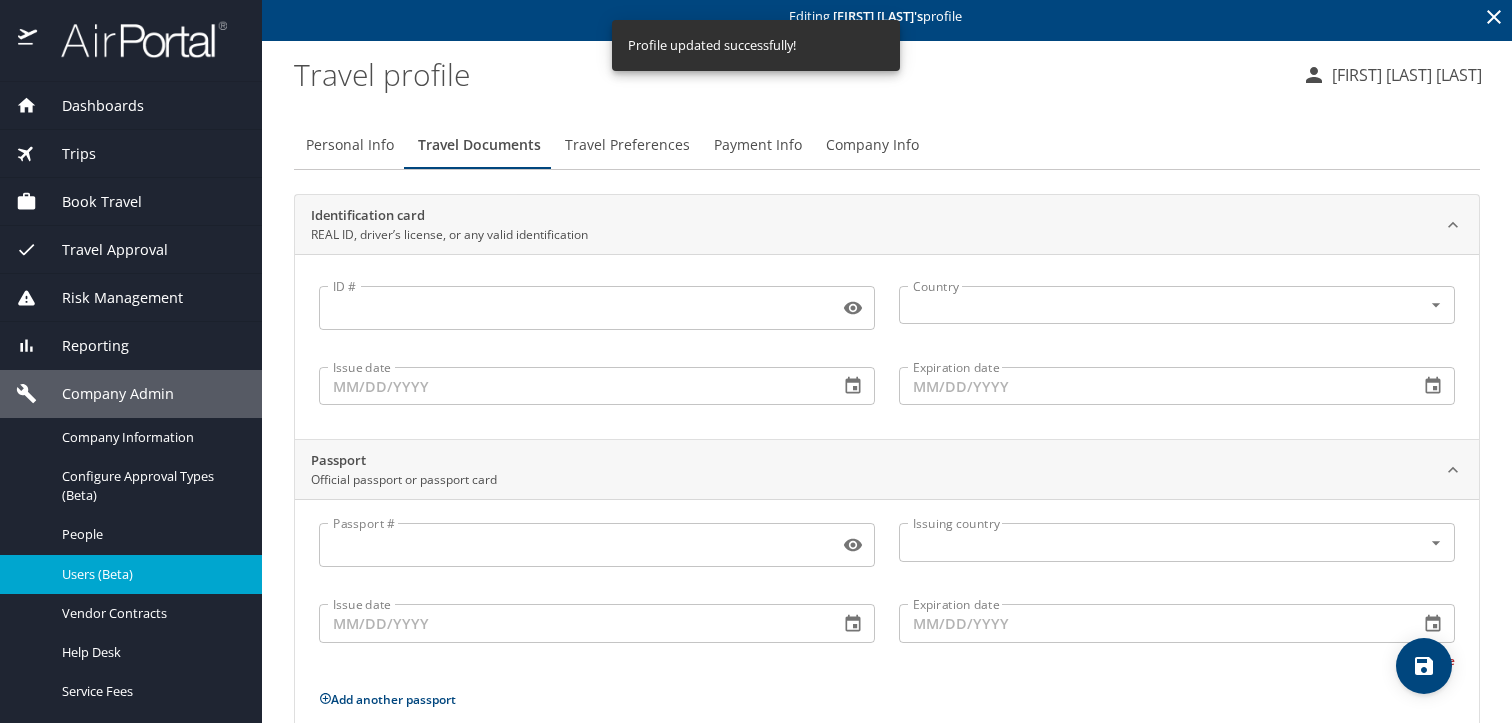 scroll, scrollTop: 0, scrollLeft: 0, axis: both 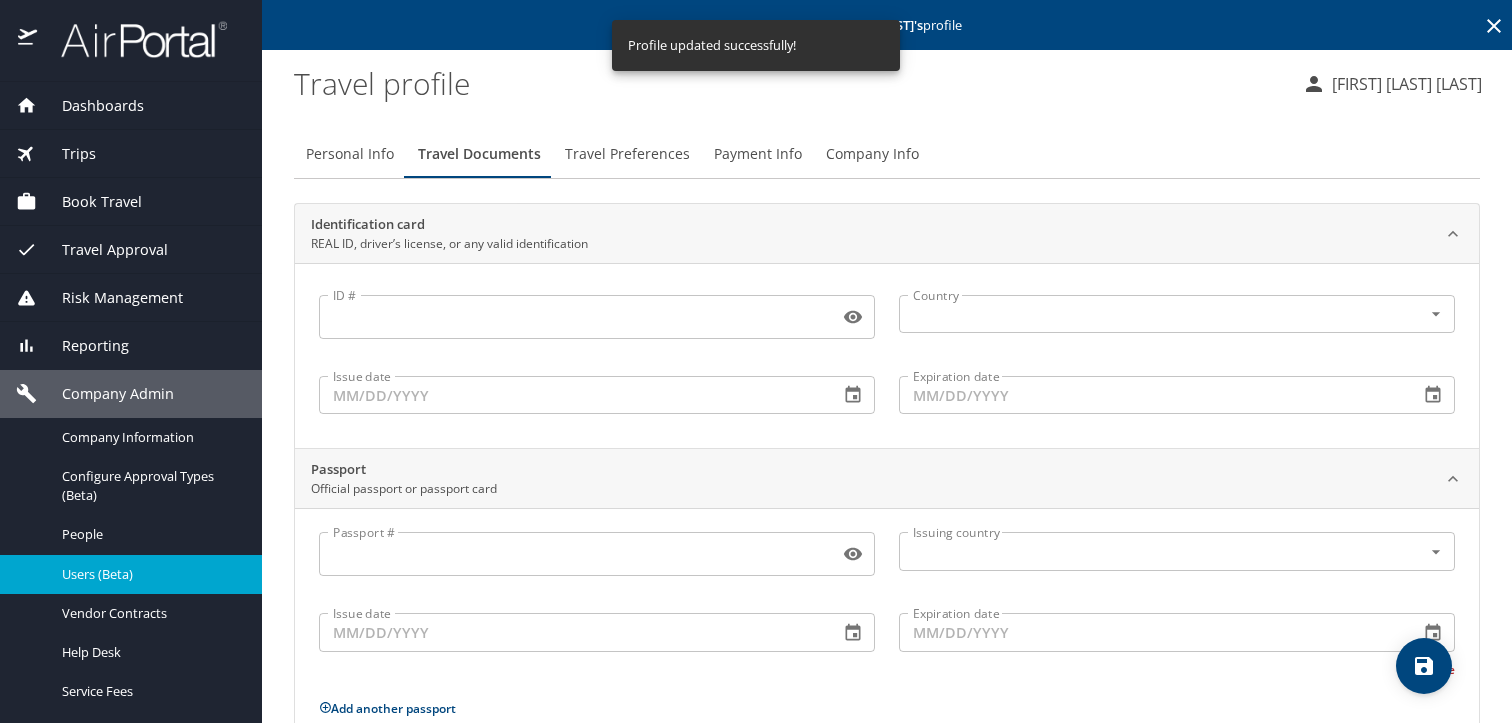 click on "Travel Preferences" at bounding box center (627, 154) 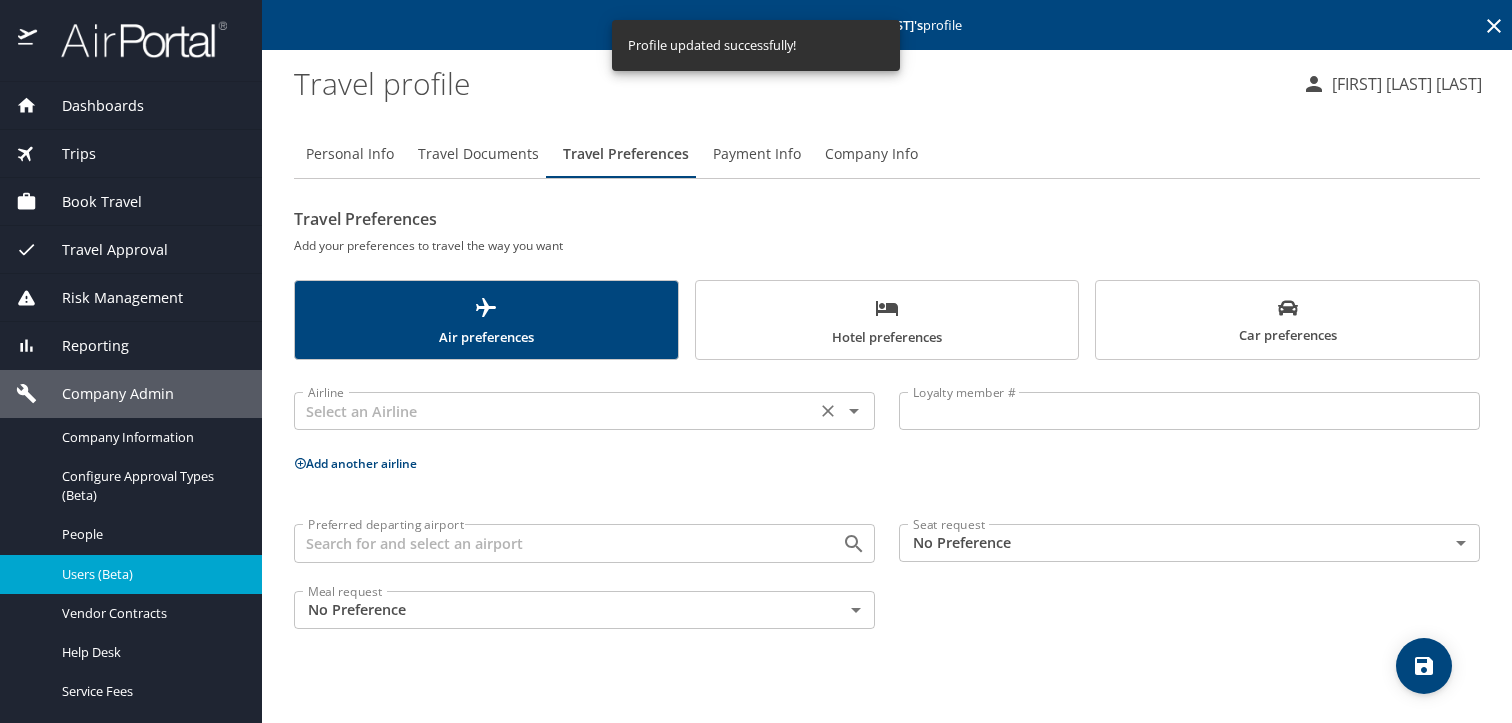 click at bounding box center (555, 411) 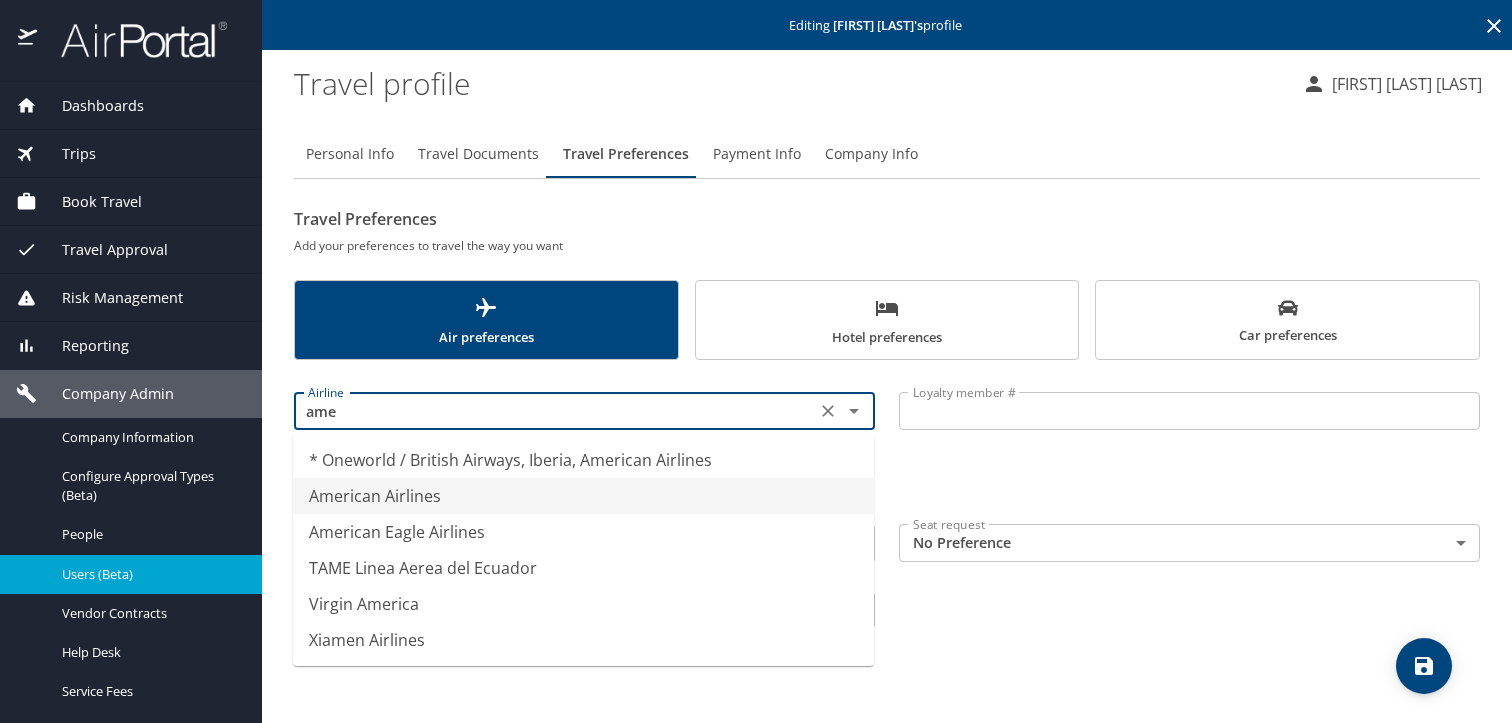 click on "American Airlines" at bounding box center (583, 496) 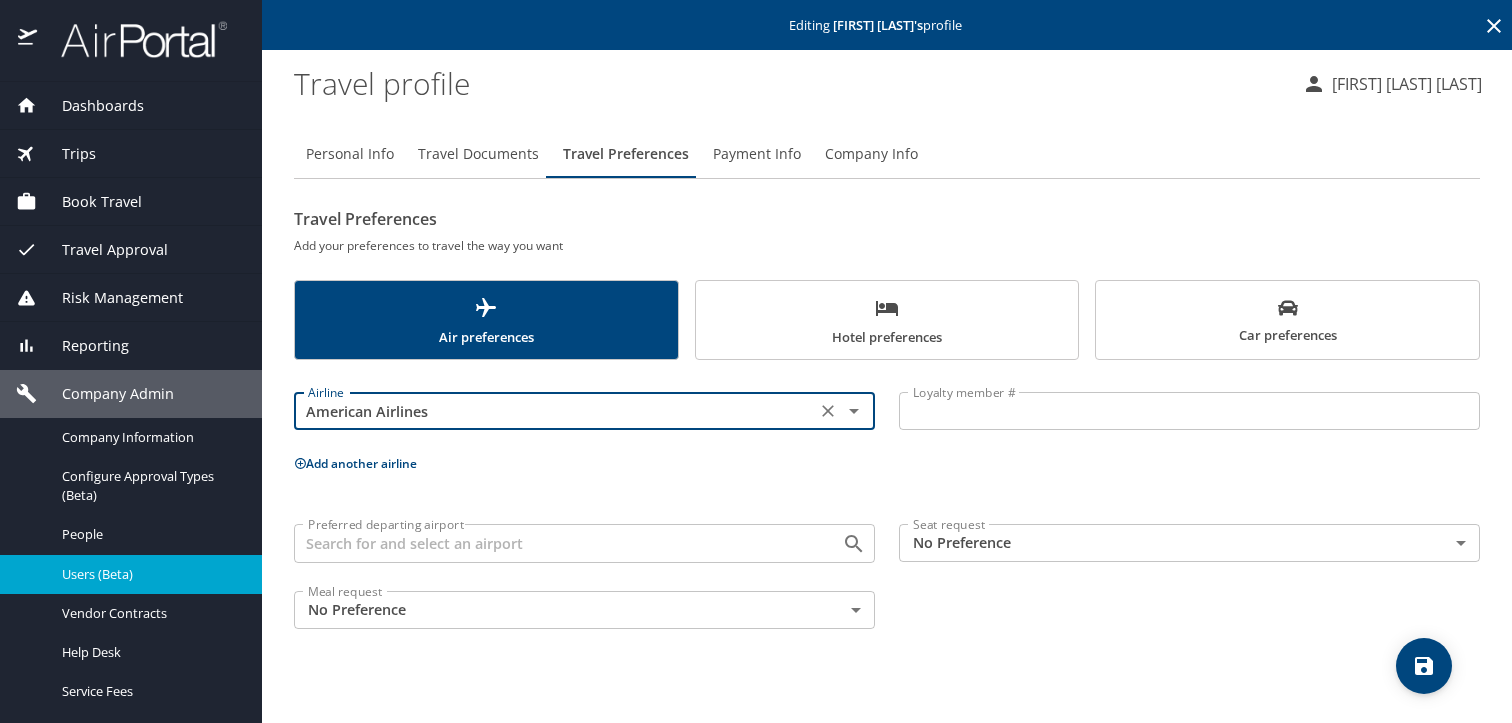type on "American Airlines" 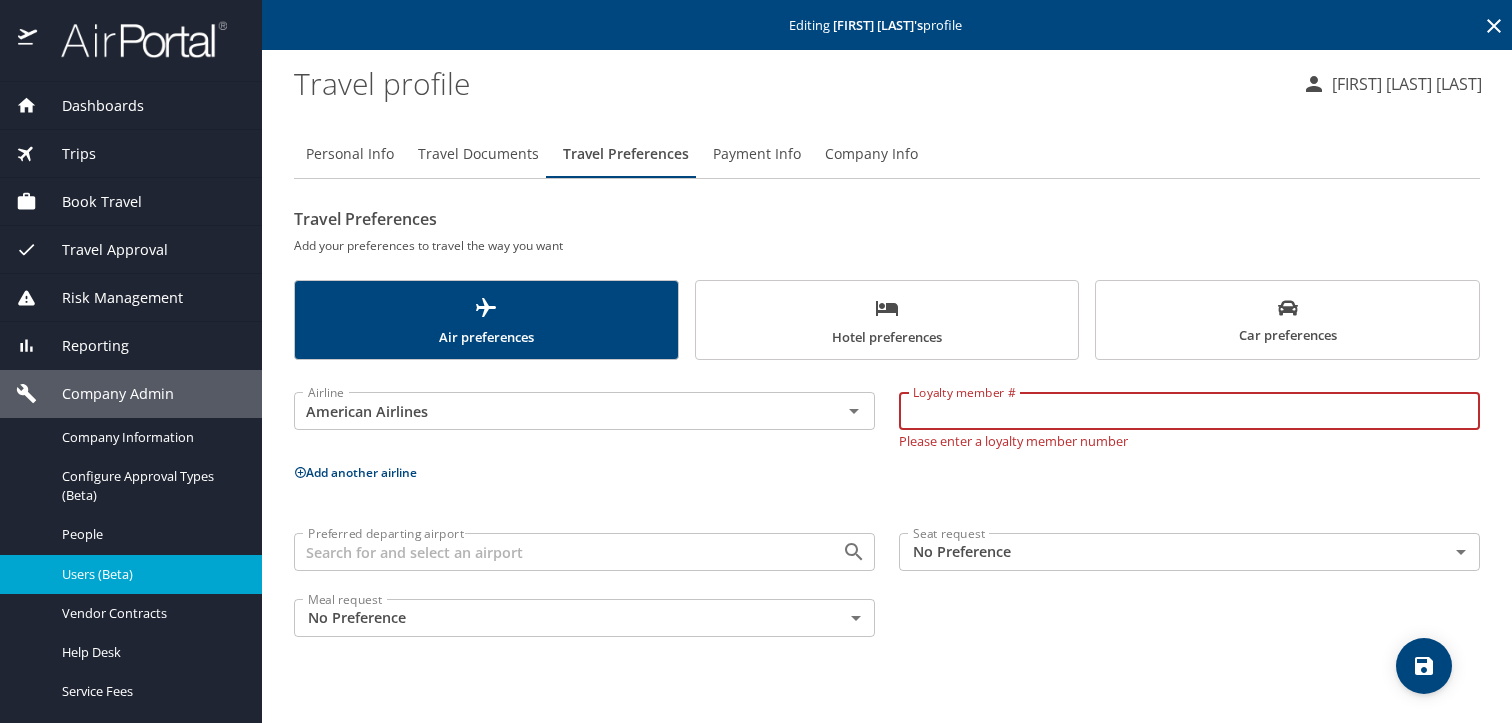 paste on "[ID]" 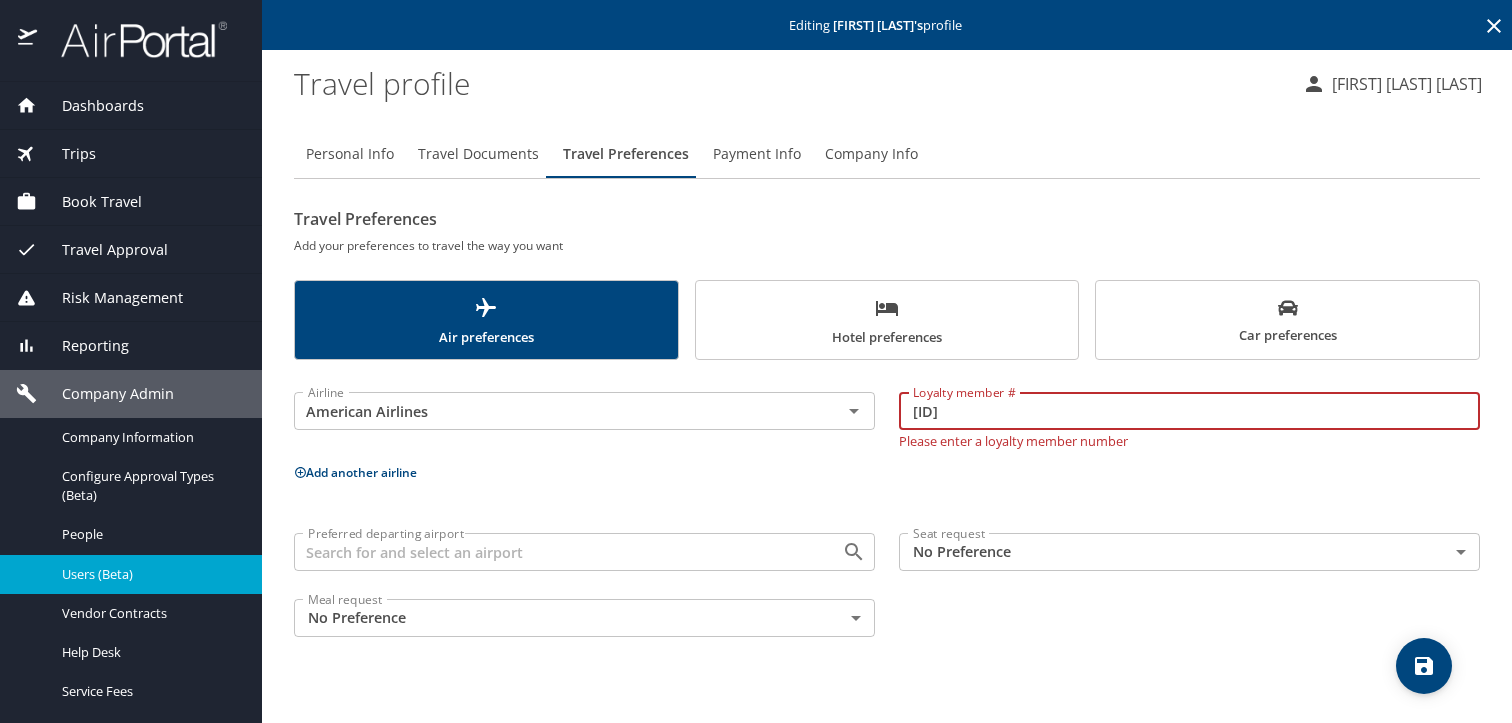 type on "[ID]" 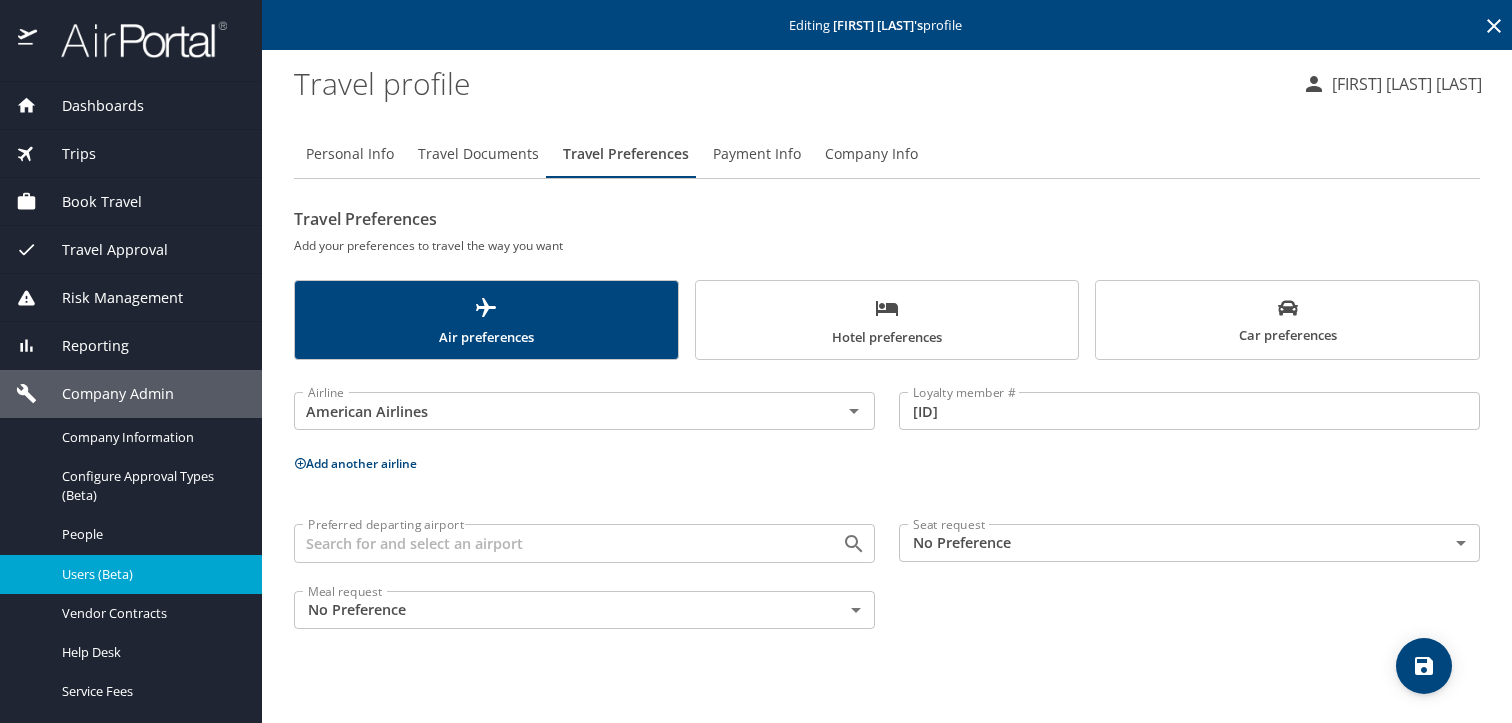 click on "Add another airline" at bounding box center [887, 463] 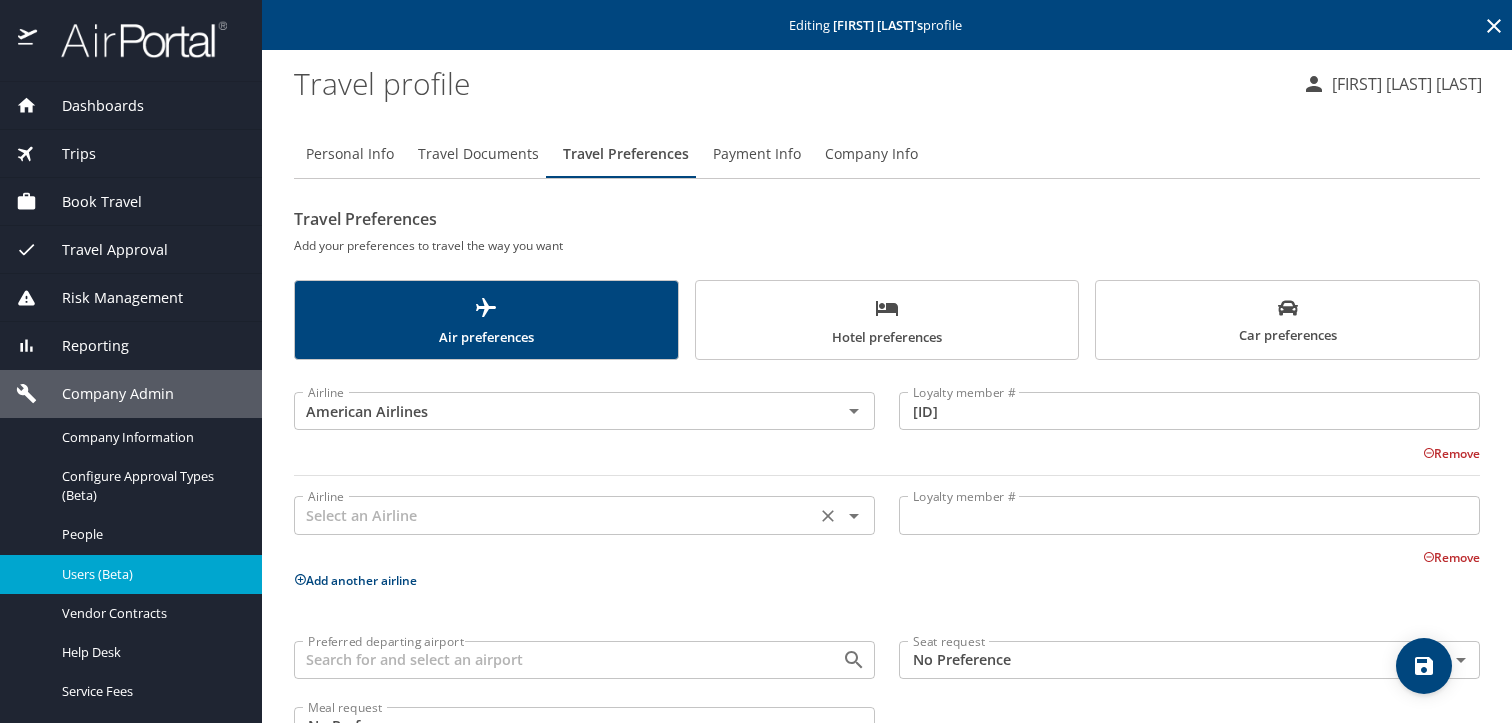 click at bounding box center (555, 515) 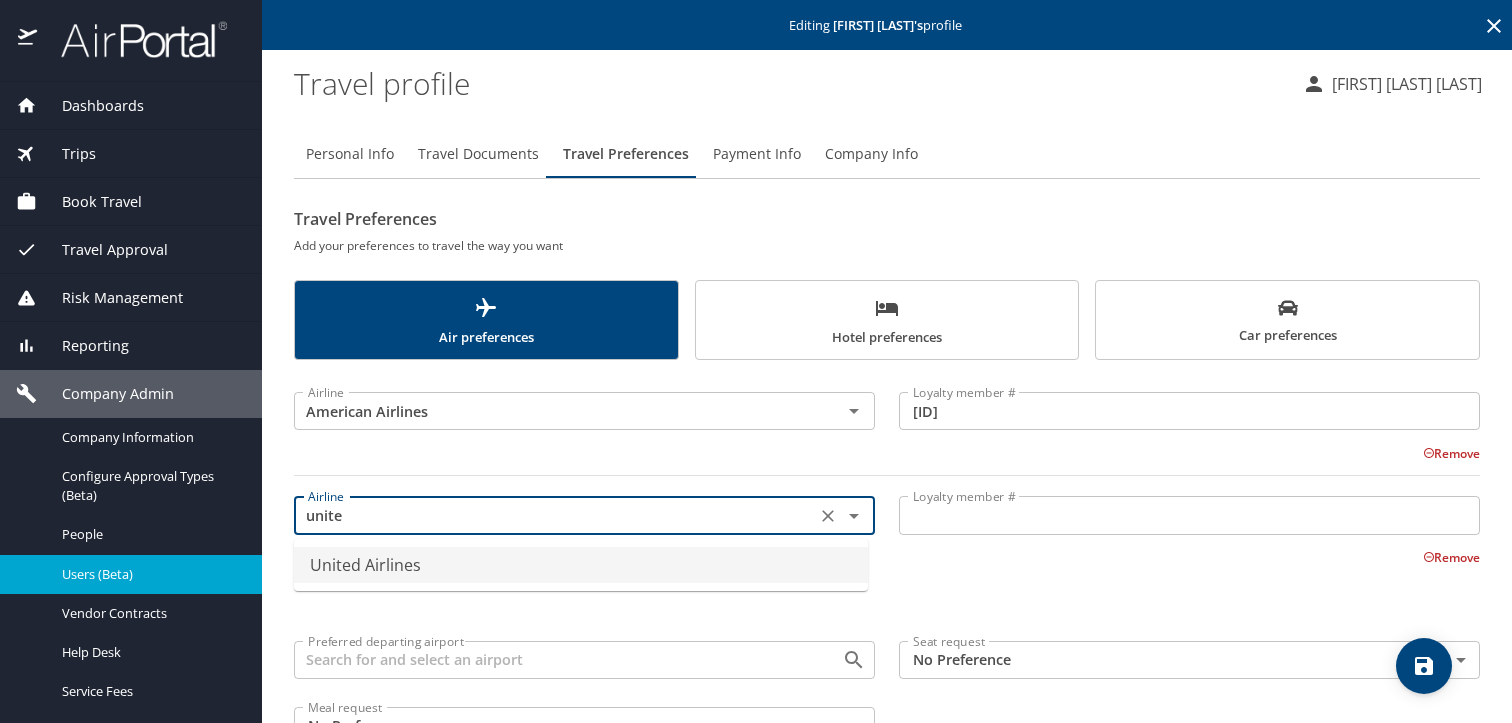 click on "United Airlines" at bounding box center (581, 565) 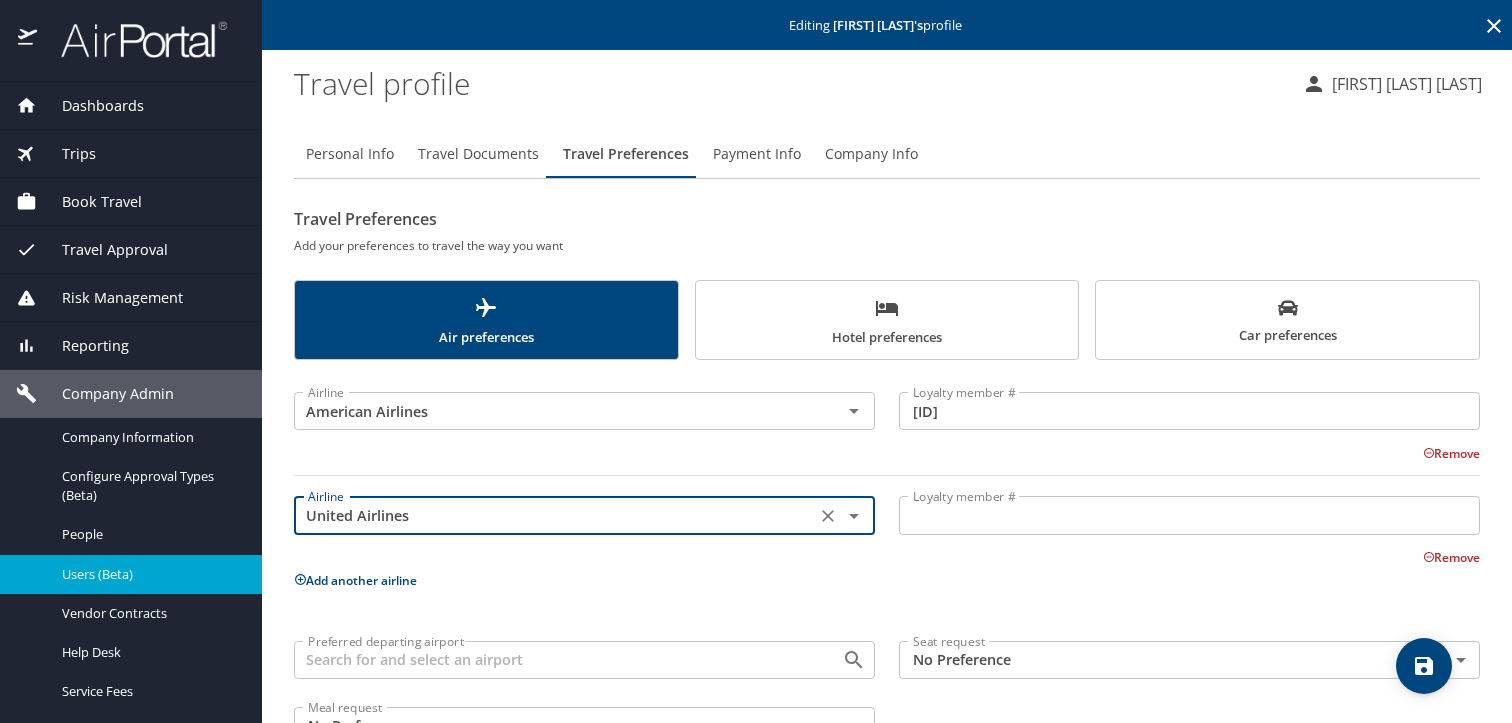 type on "United Airlines" 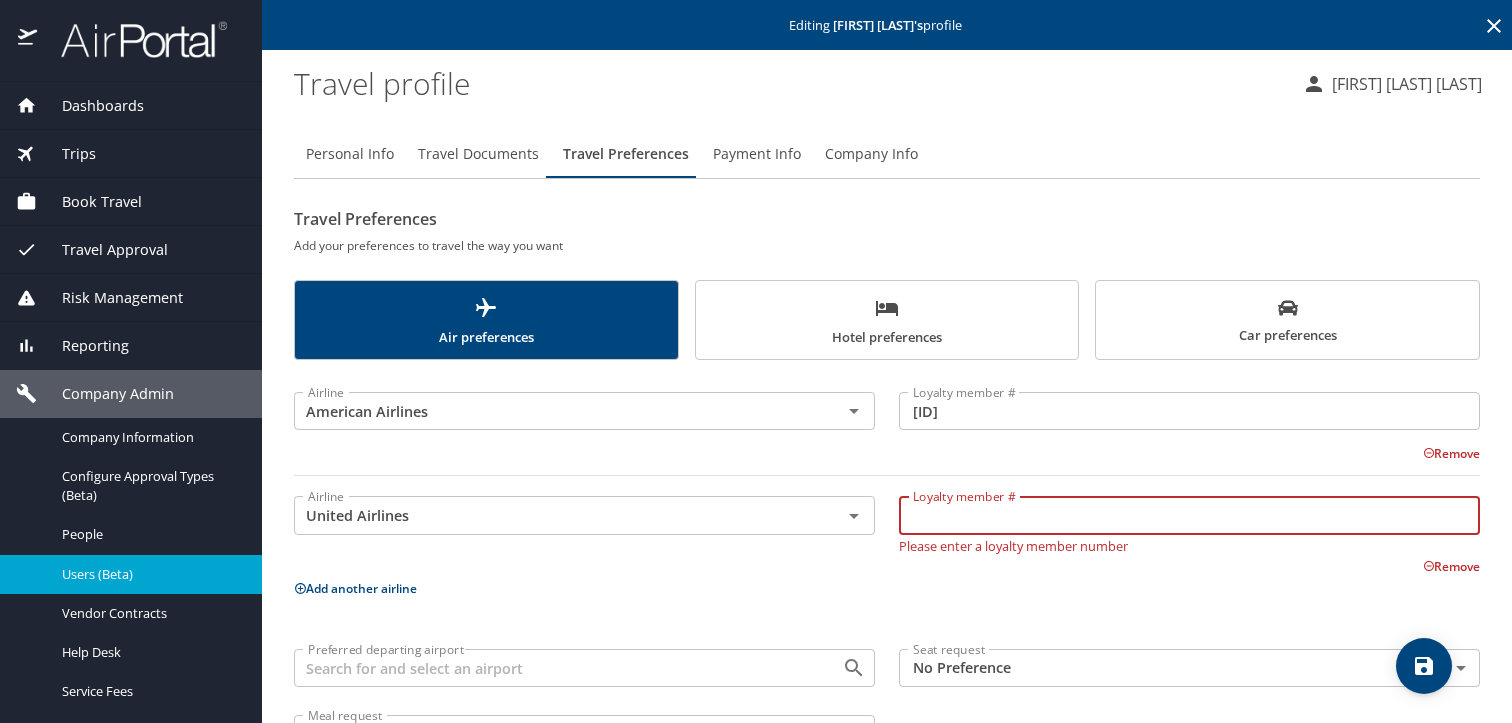click on "Loyalty member #" at bounding box center (1189, 515) 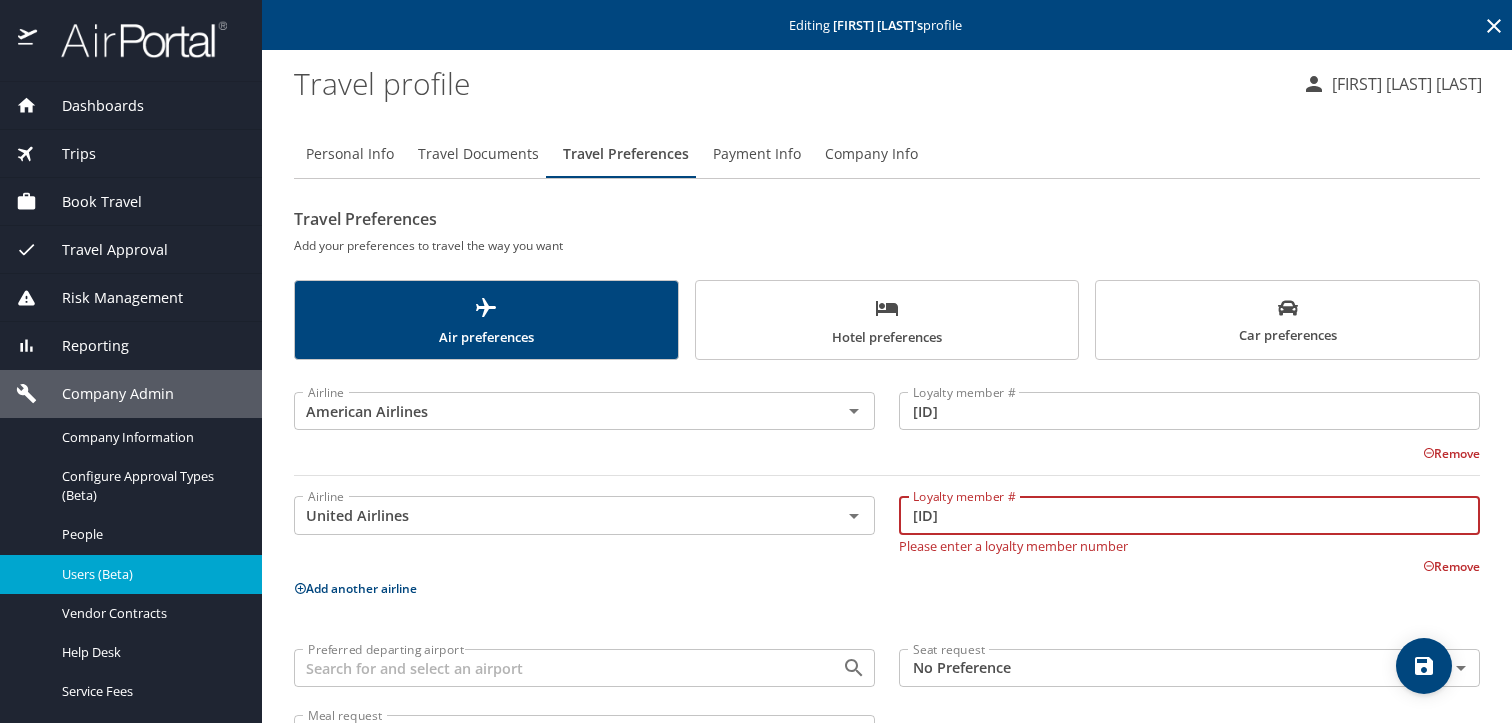 type on "[ID]" 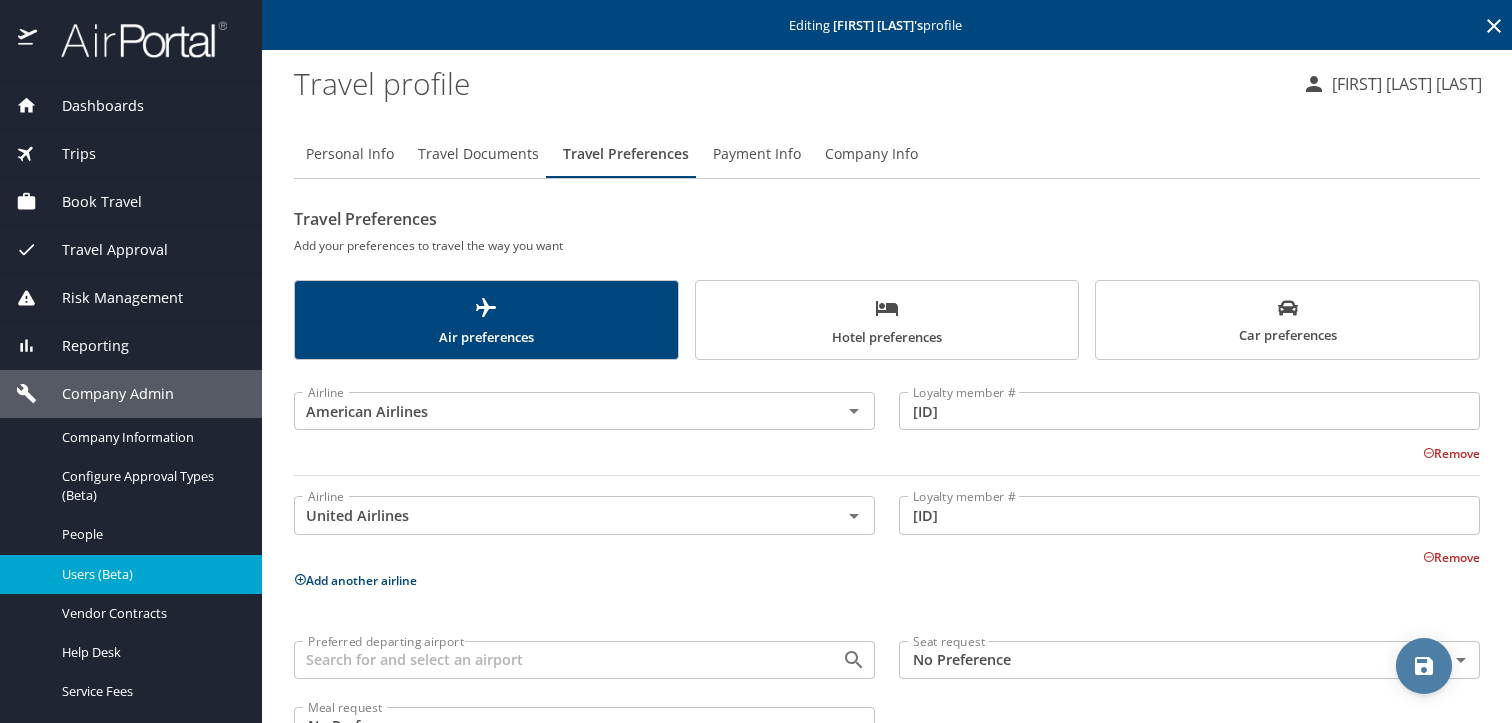 click 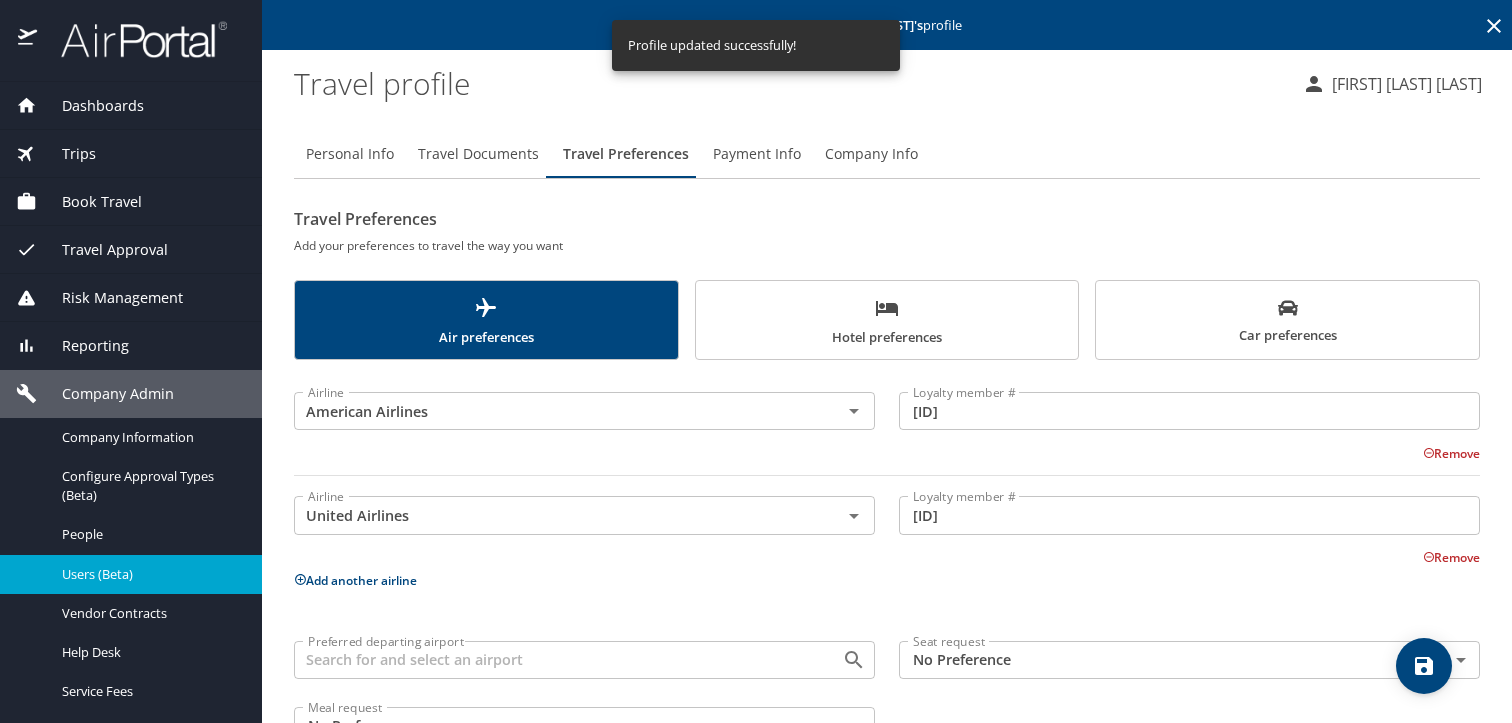 click on "Car preferences" at bounding box center [1287, 322] 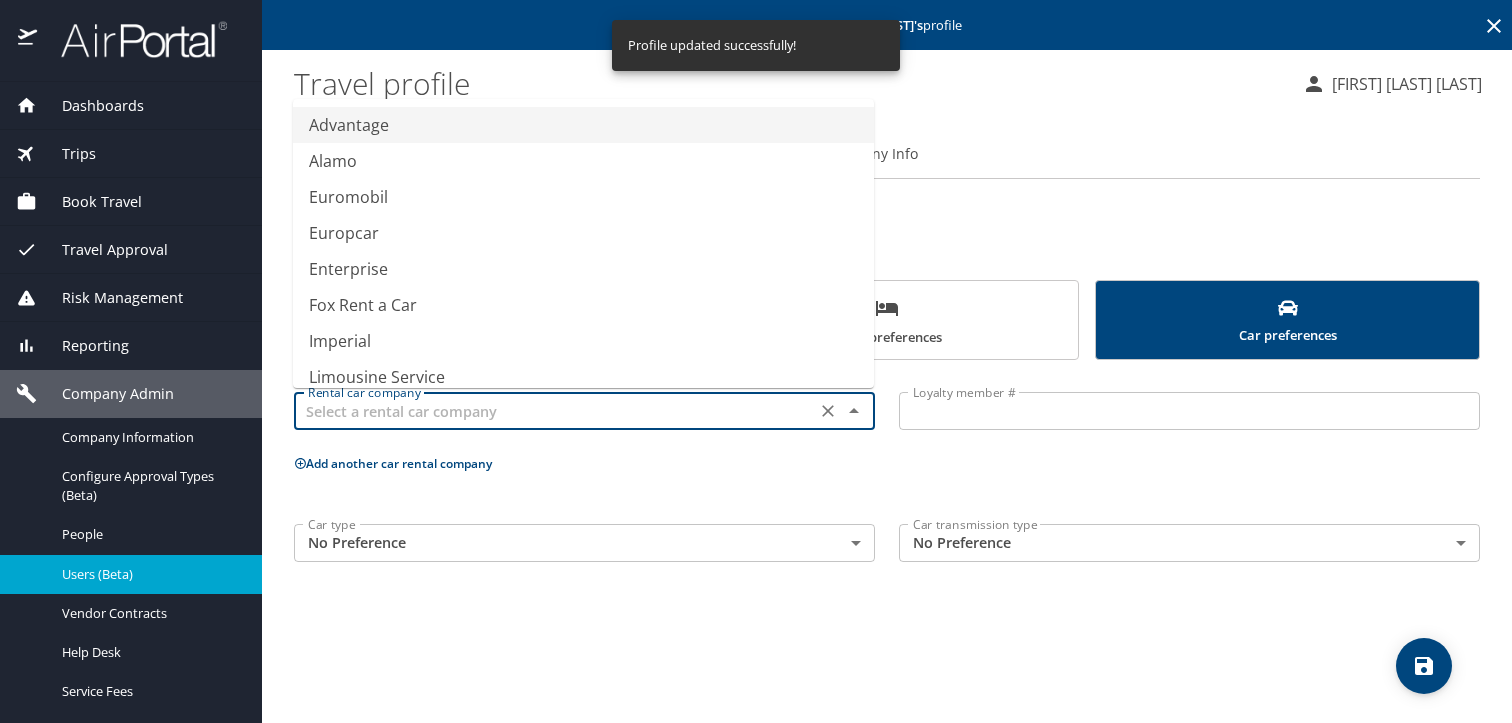click at bounding box center (555, 411) 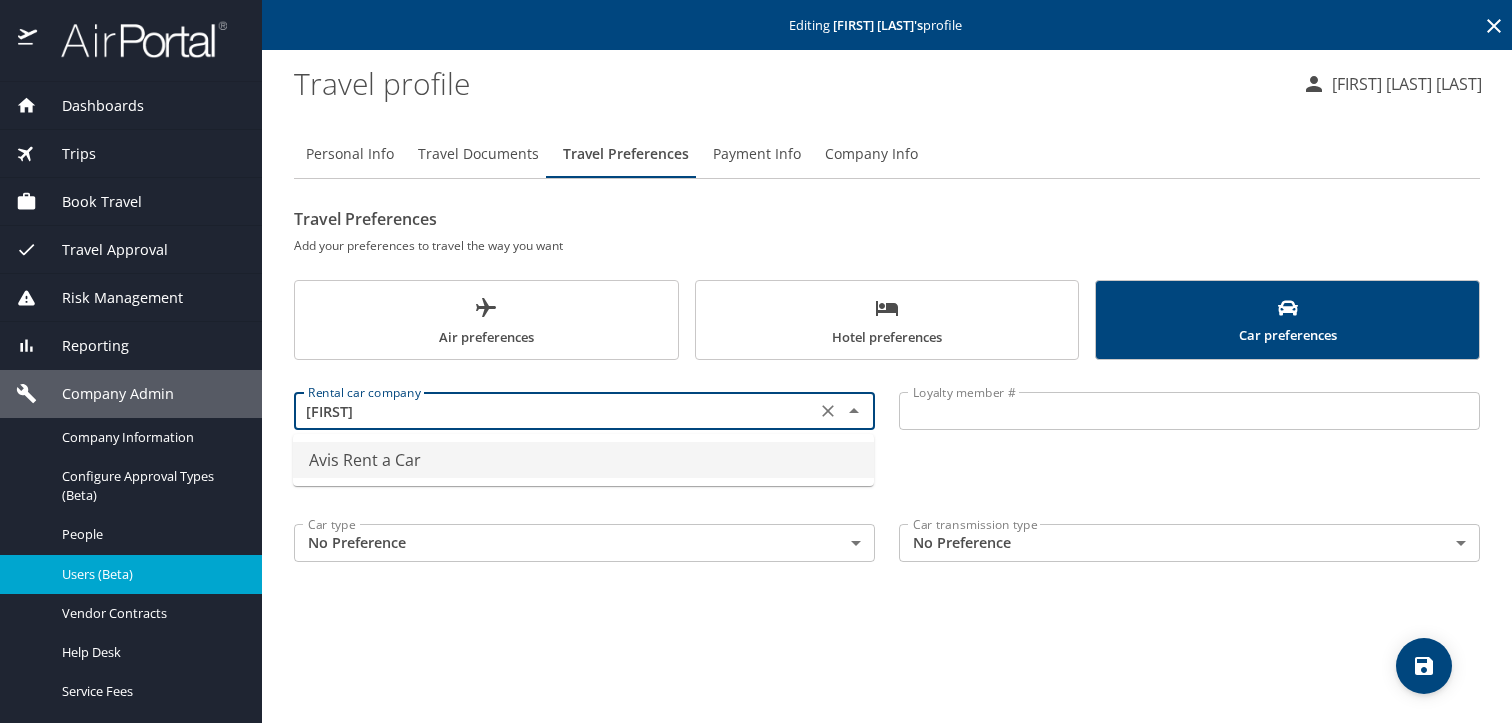 click on "Avis Rent a Car" at bounding box center (583, 460) 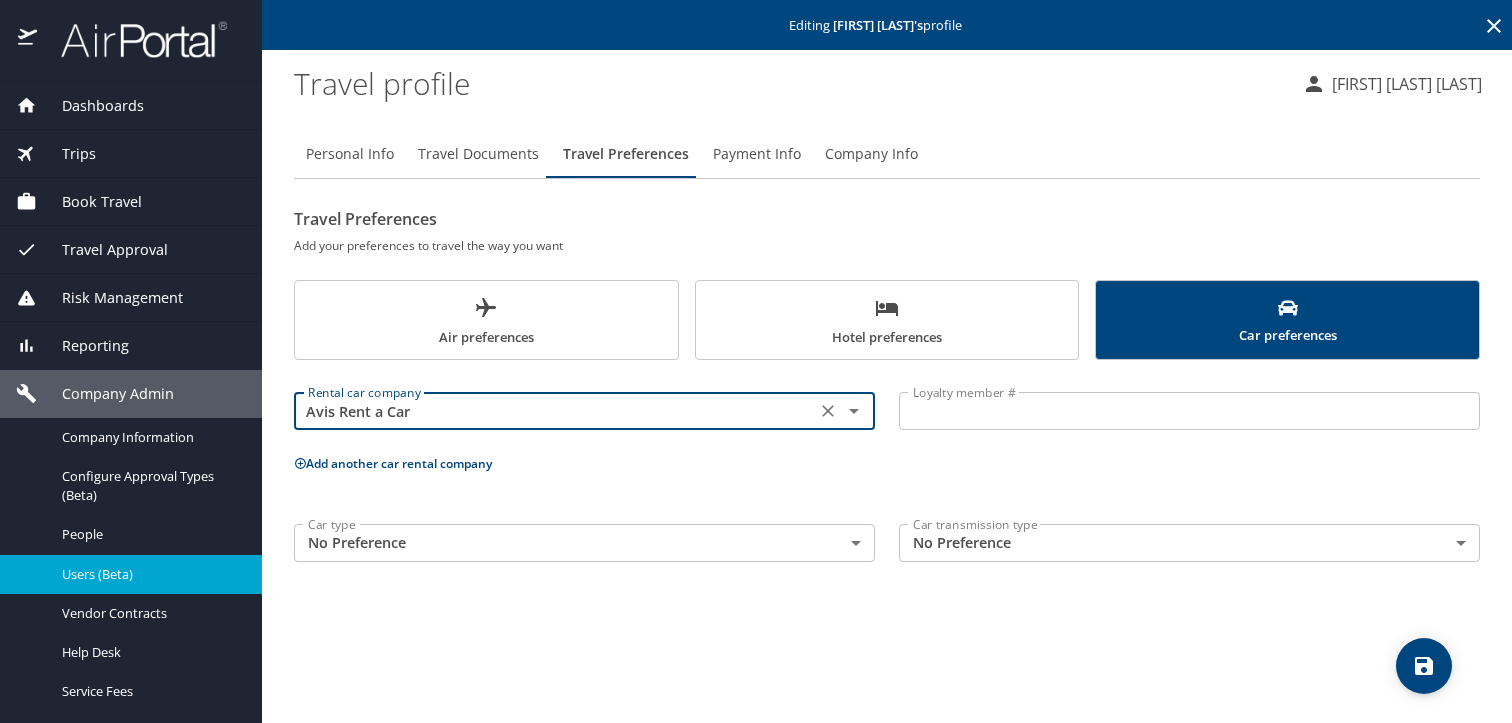 type on "Avis Rent a Car" 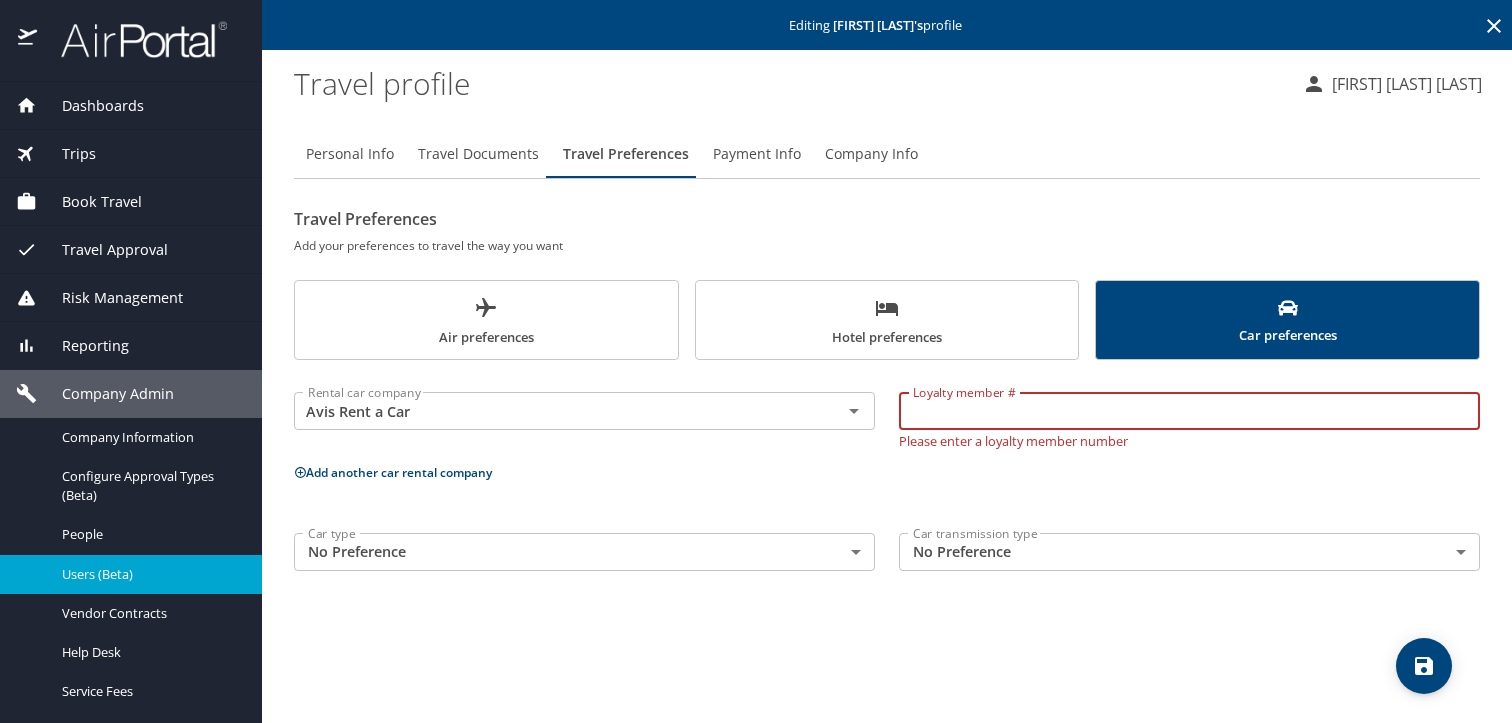 click on "Loyalty member #" at bounding box center (1189, 411) 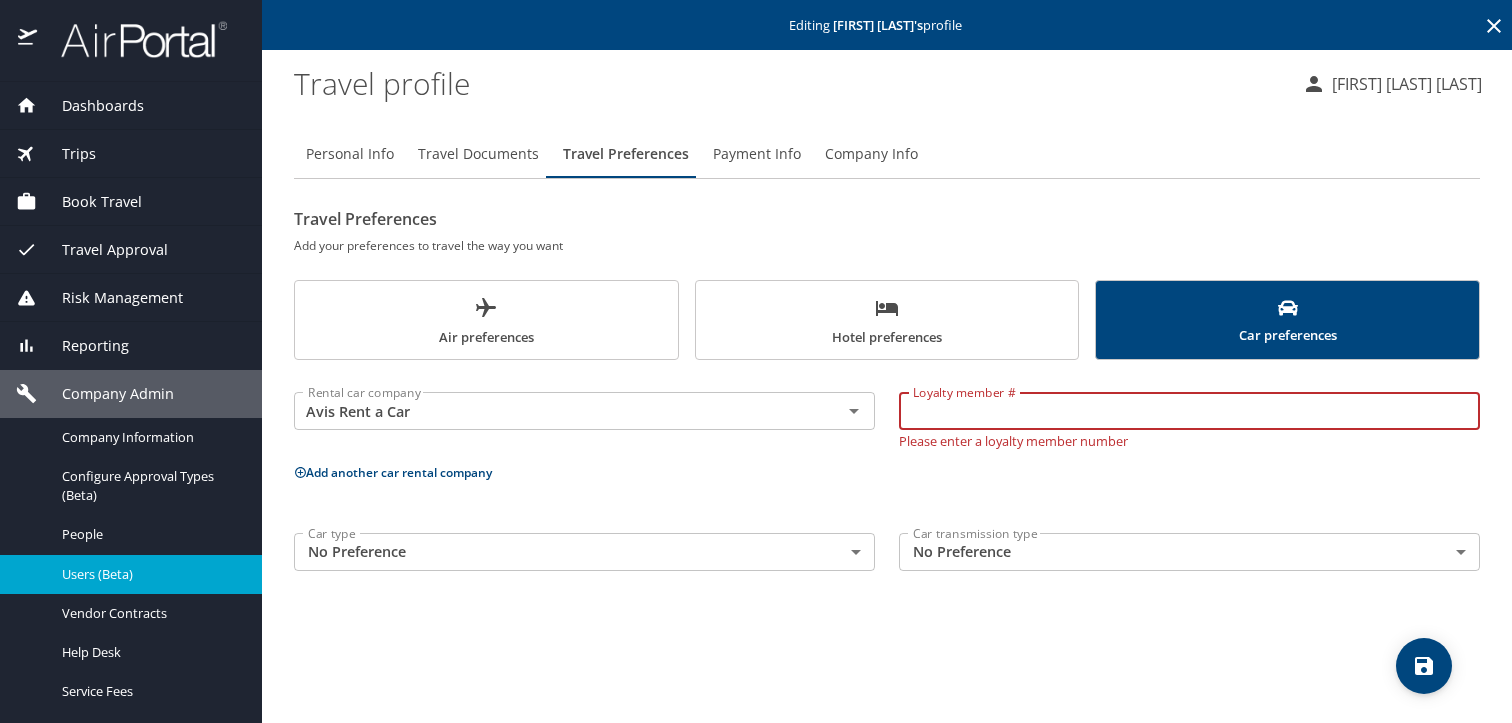 paste on "[PRODUCT_CODE]" 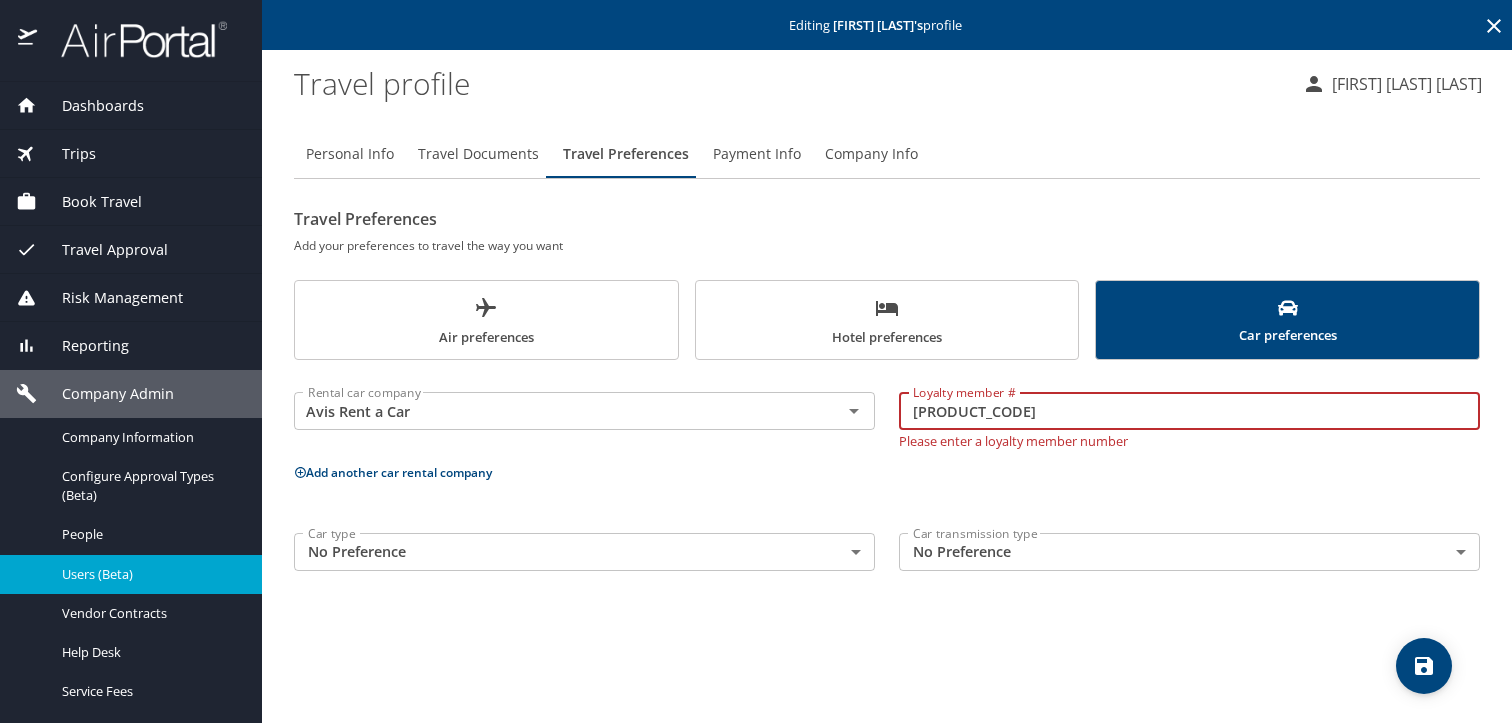 type on "[PRODUCT_CODE]" 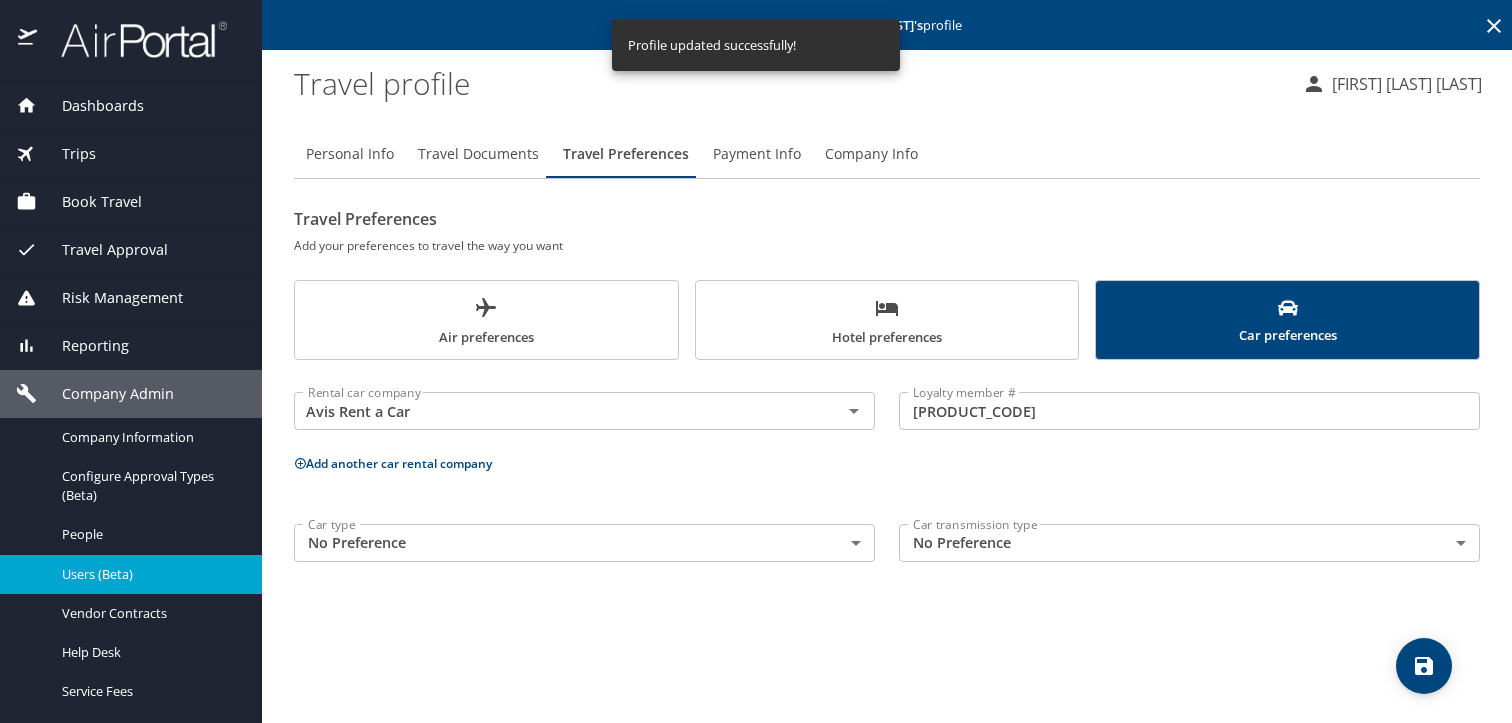 click on "Hotel preferences" at bounding box center (887, 322) 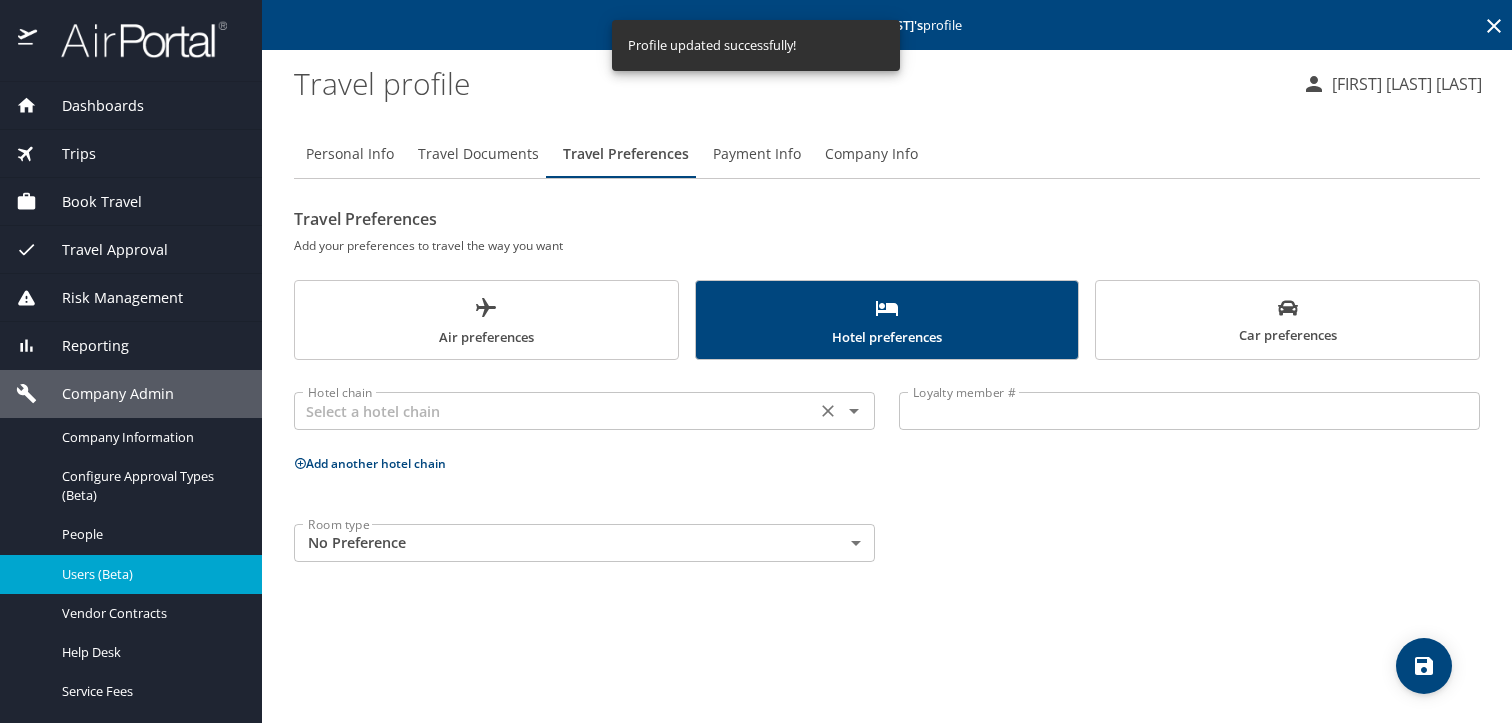 click on "Hotel chain Hotel chain" at bounding box center (584, 409) 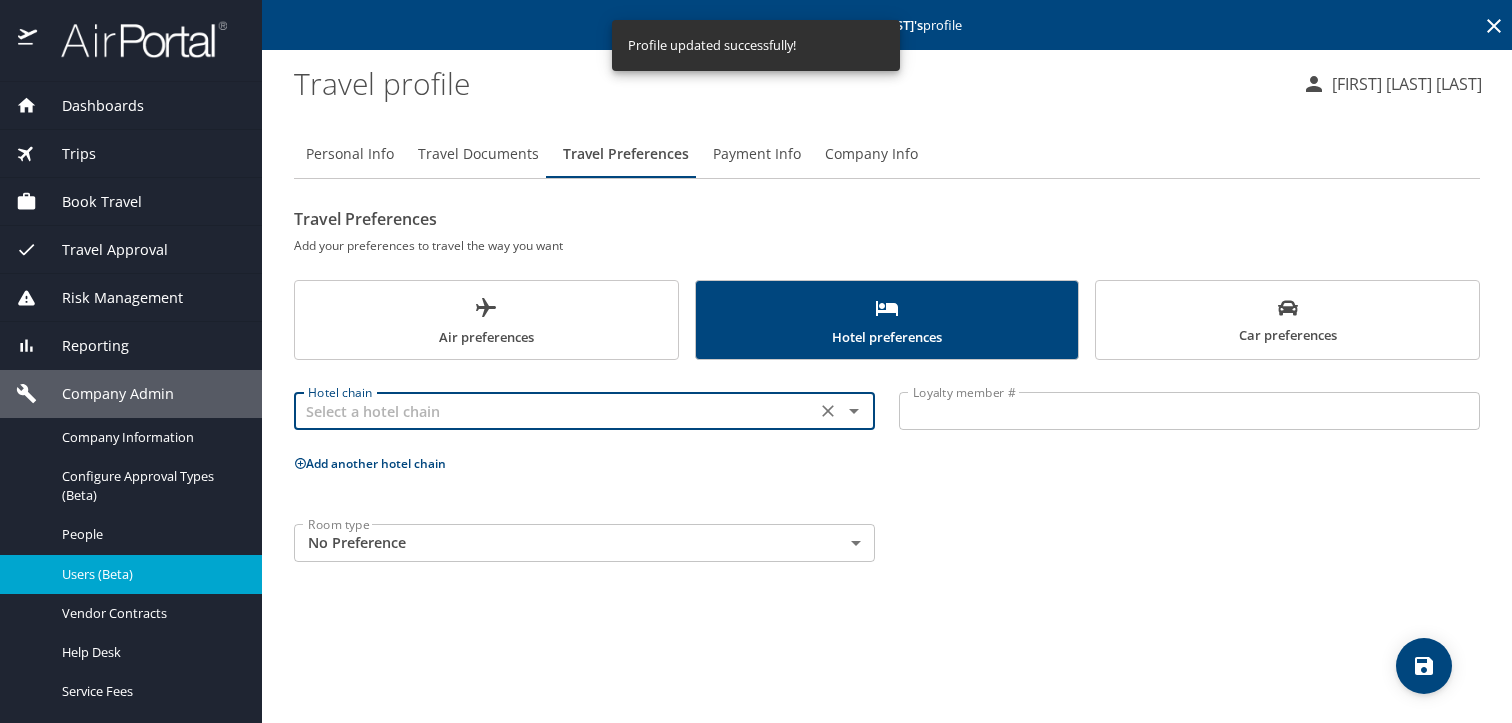 click at bounding box center (555, 411) 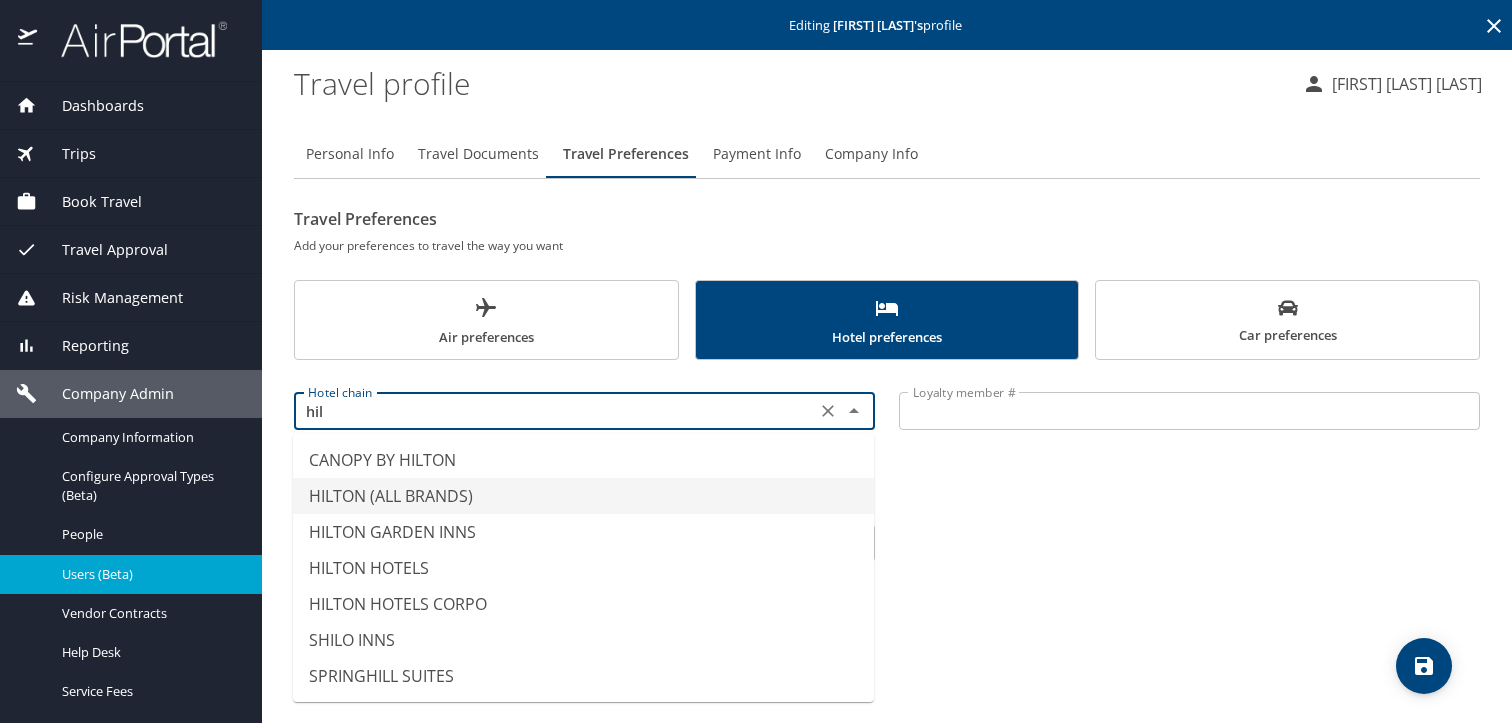 click on "HILTON (ALL BRANDS)" at bounding box center [583, 496] 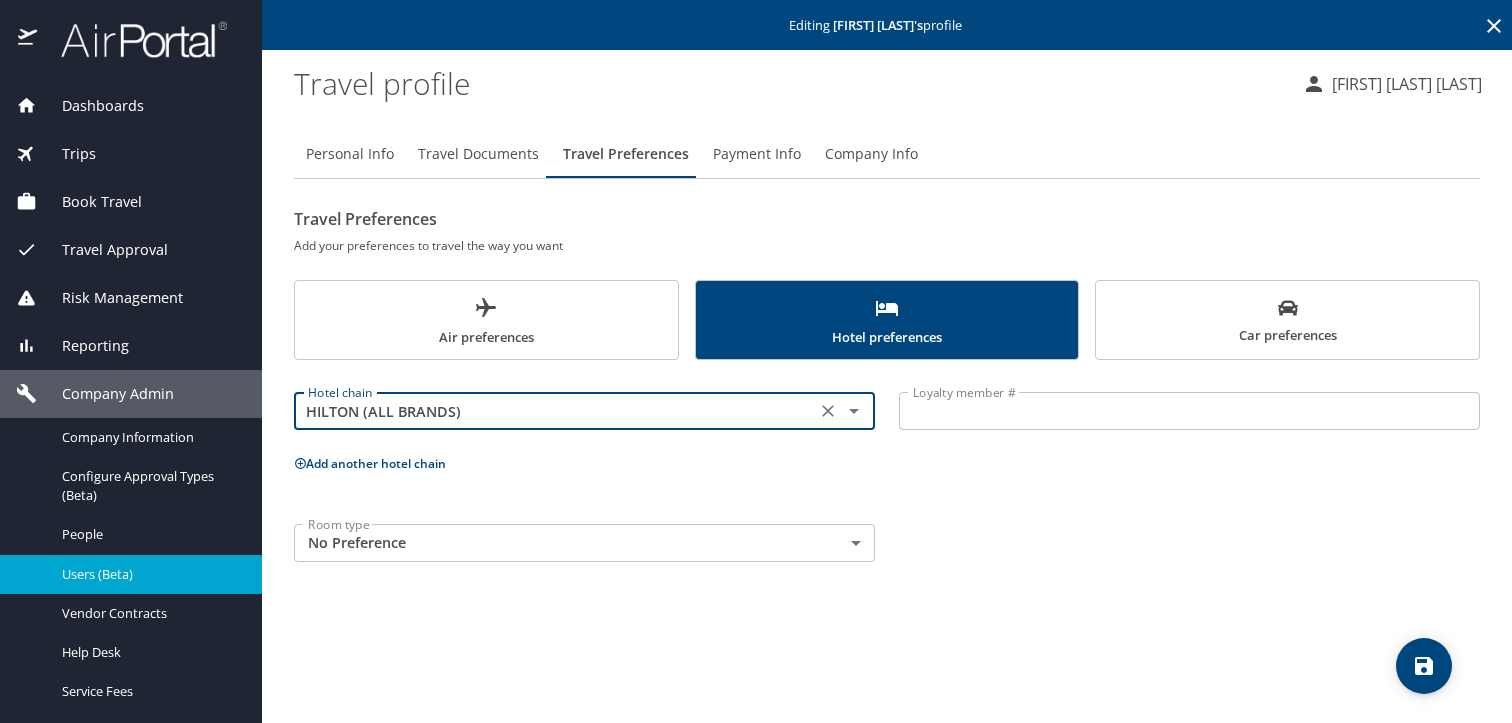 type on "HILTON (ALL BRANDS)" 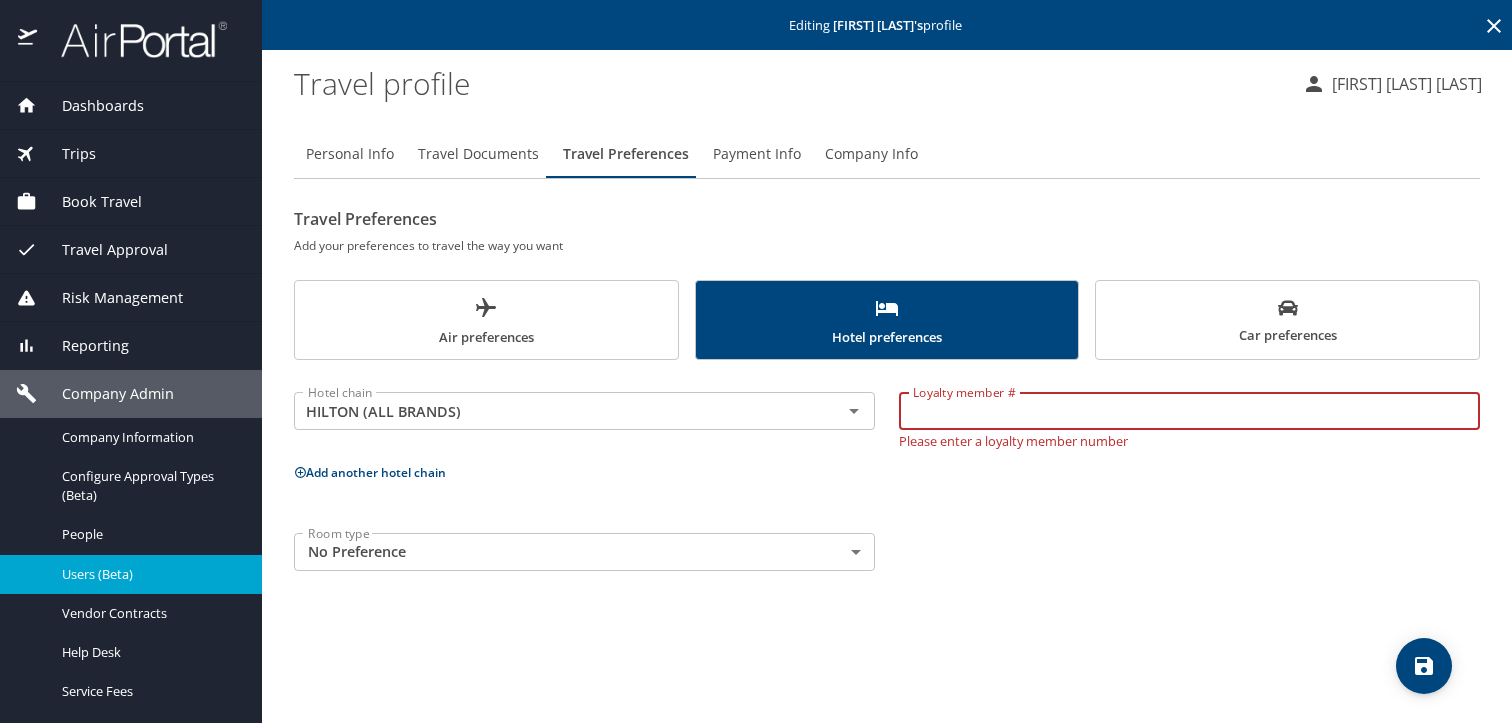 click on "Loyalty member #" at bounding box center (1189, 411) 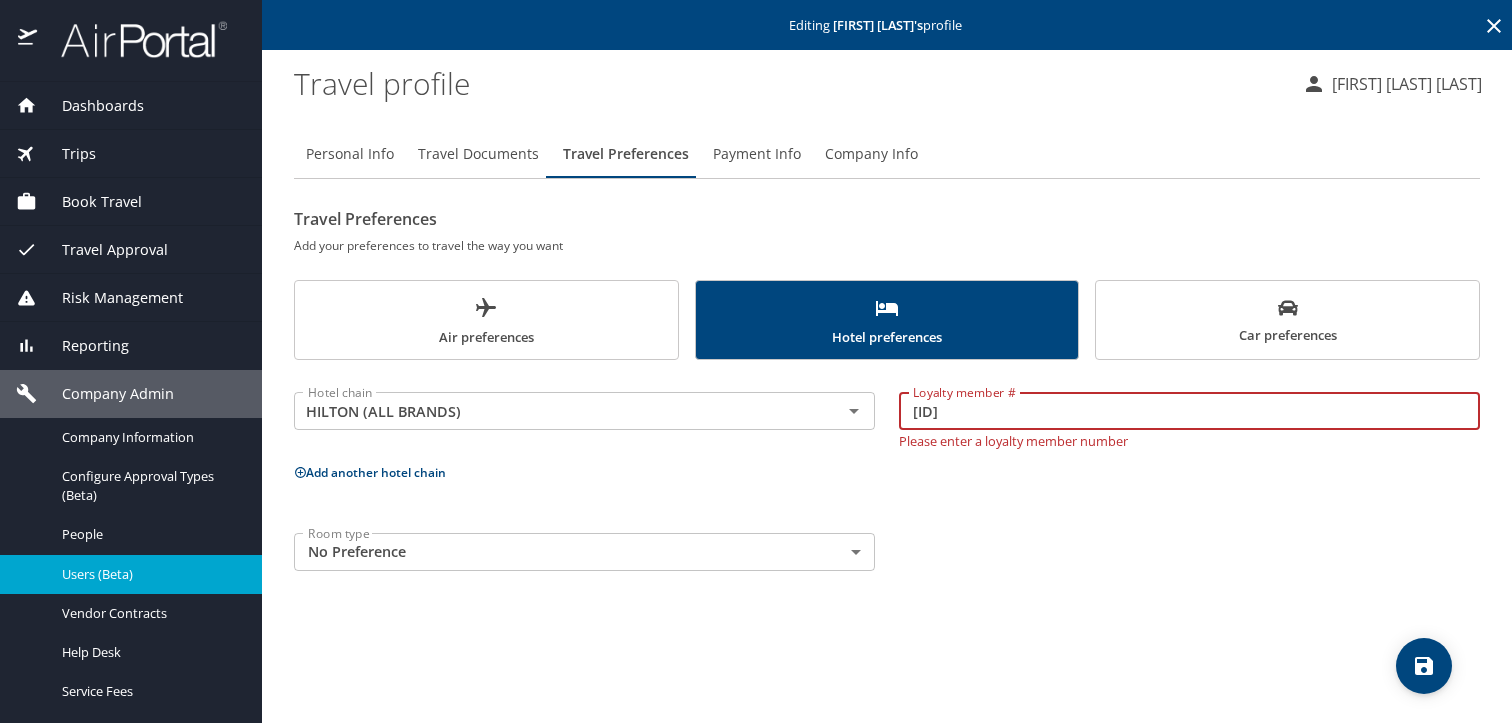 type on "[ID]" 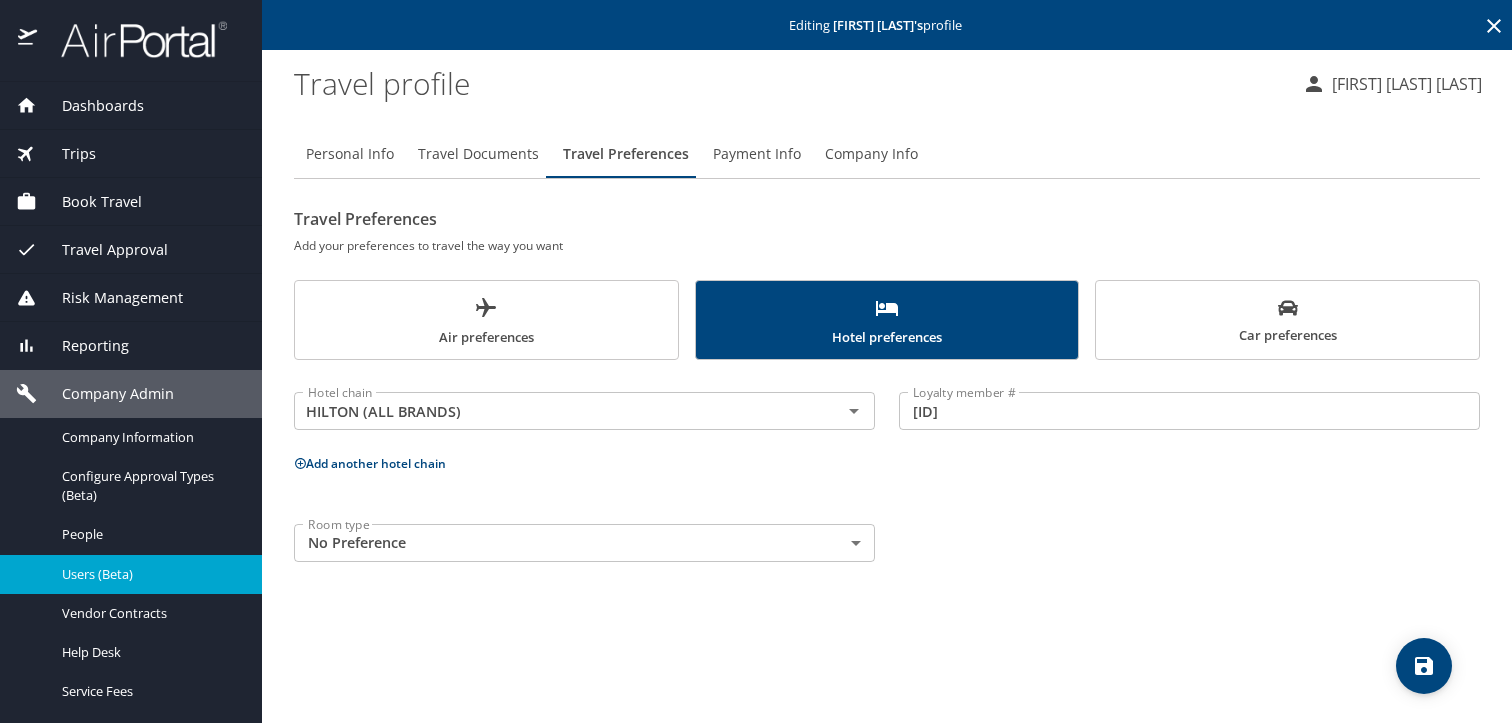 click on "Hotel chain HILTON (ALL BRANDS) Hotel chain   Loyalty member # [NUMBER] Loyalty member #  Add another hotel chain   Room type No Preference NotApplicable Room type" at bounding box center (887, 473) 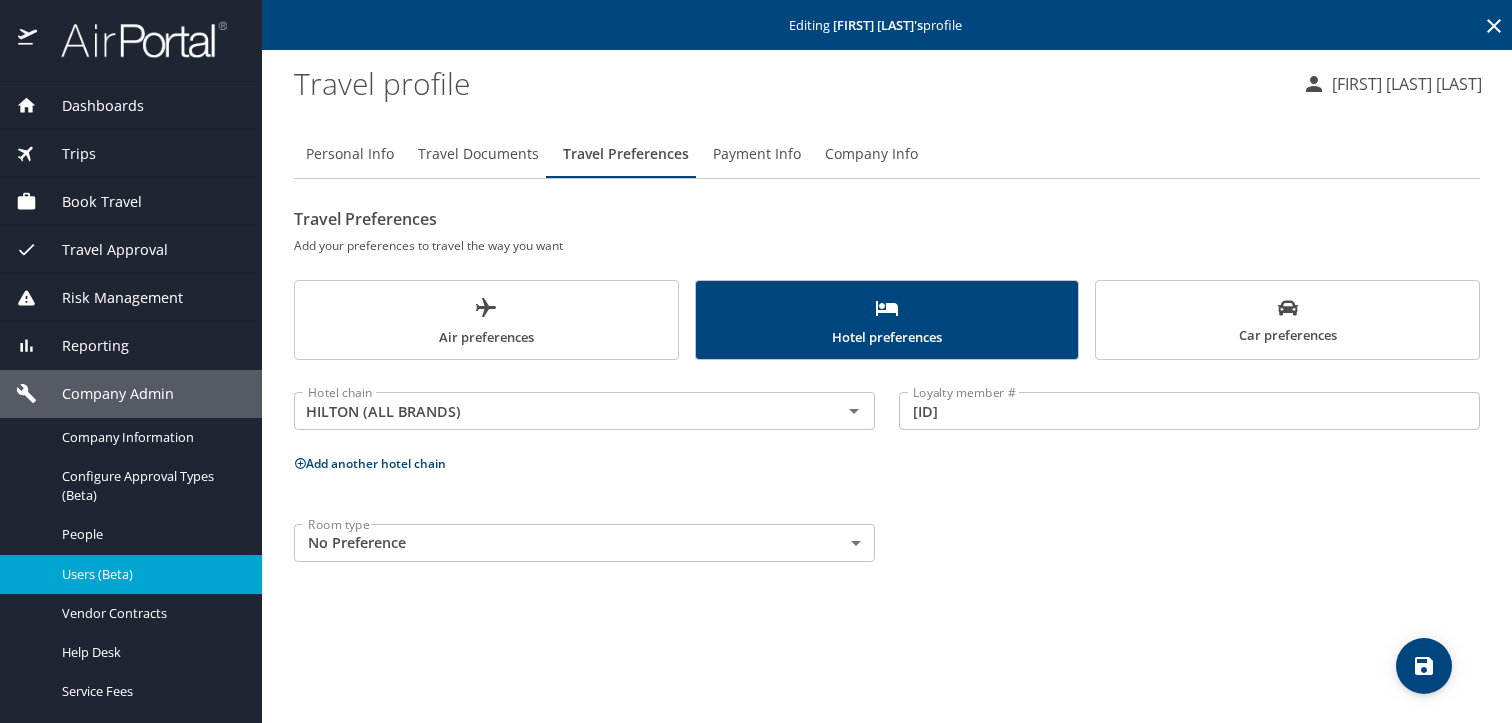 click on "Add another hotel chain" at bounding box center [370, 463] 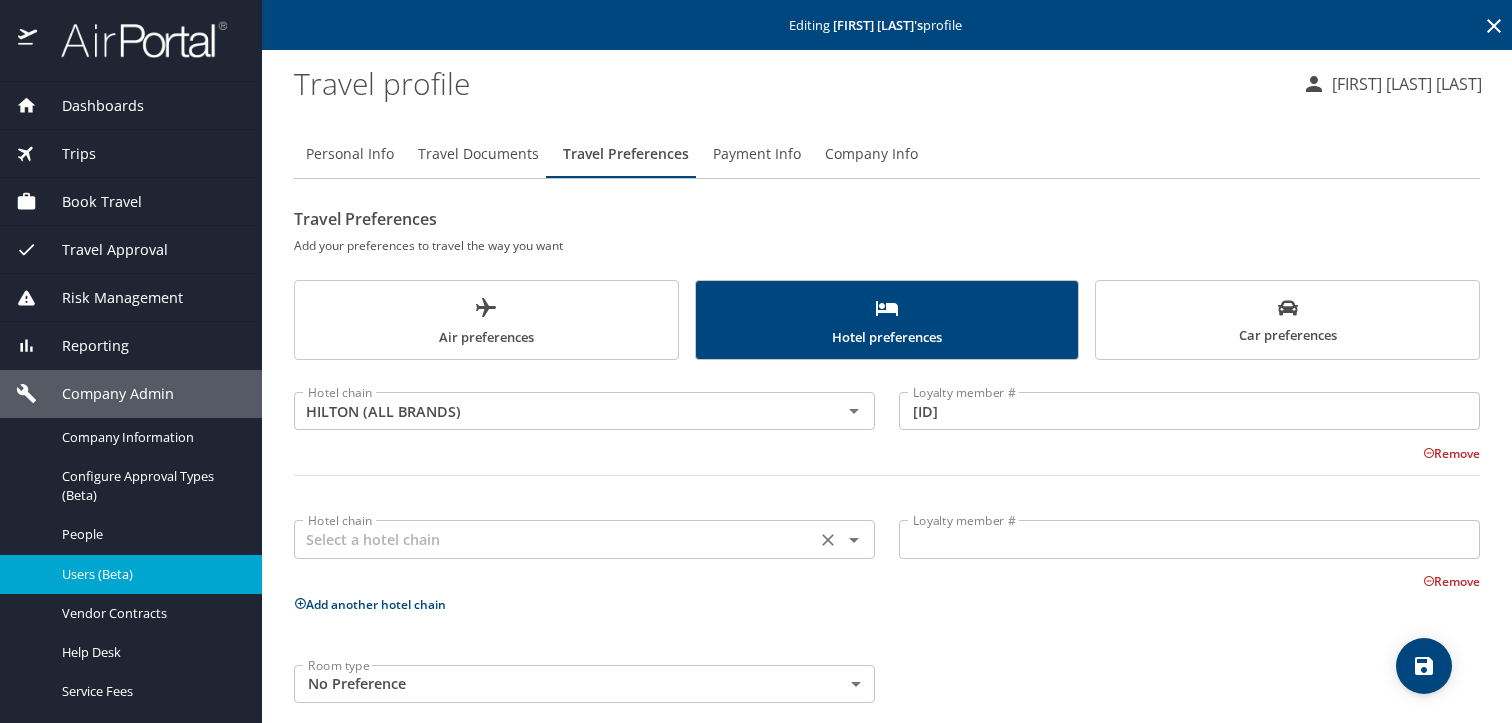click at bounding box center (555, 539) 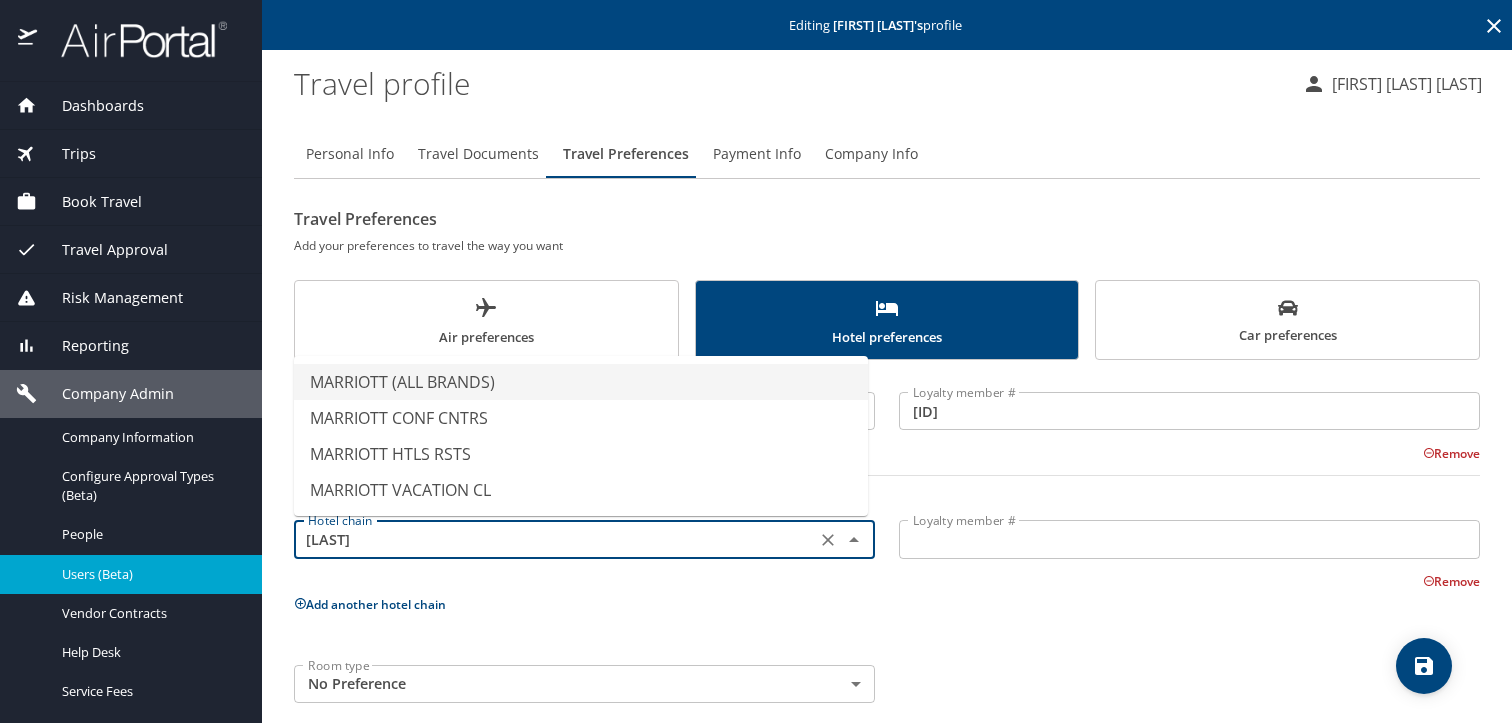 click on "MARRIOTT (ALL BRANDS)" at bounding box center [581, 382] 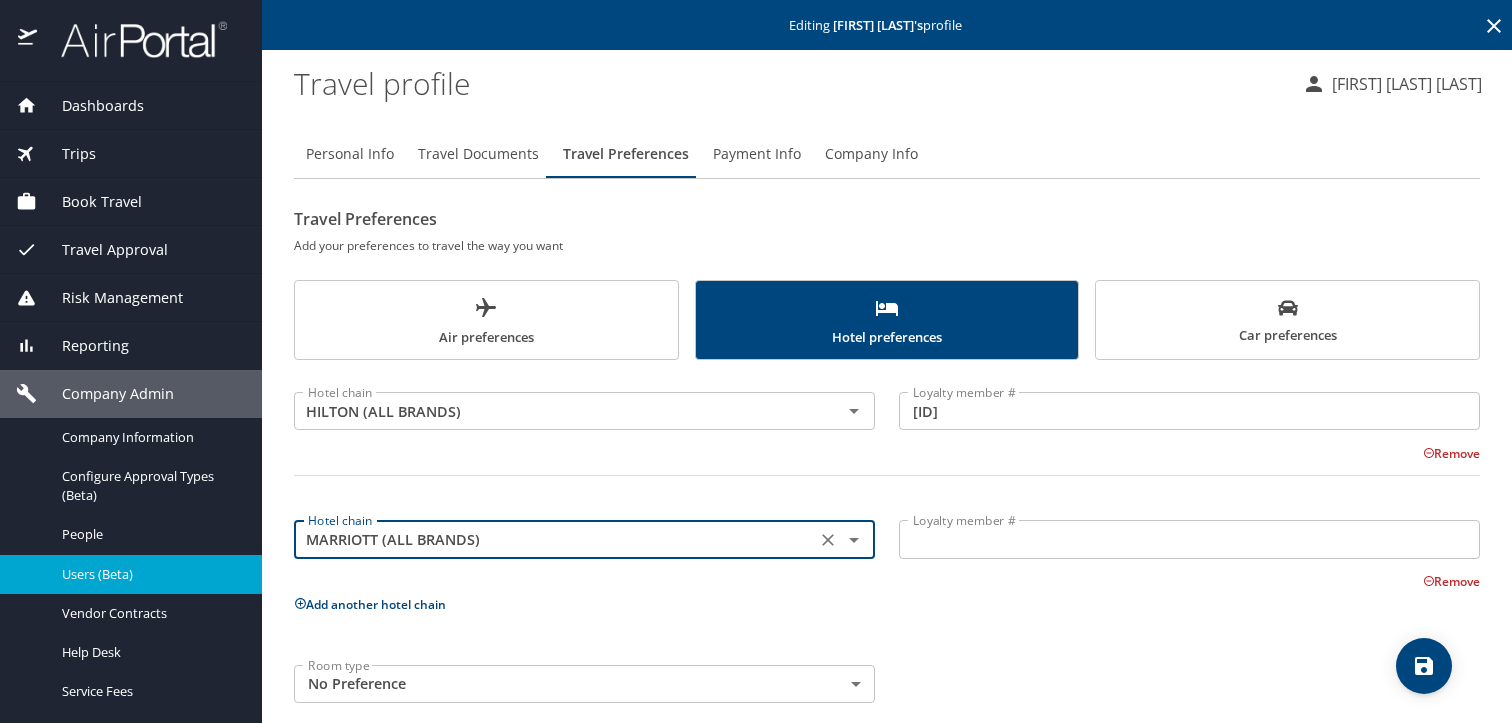 type on "MARRIOTT (ALL BRANDS)" 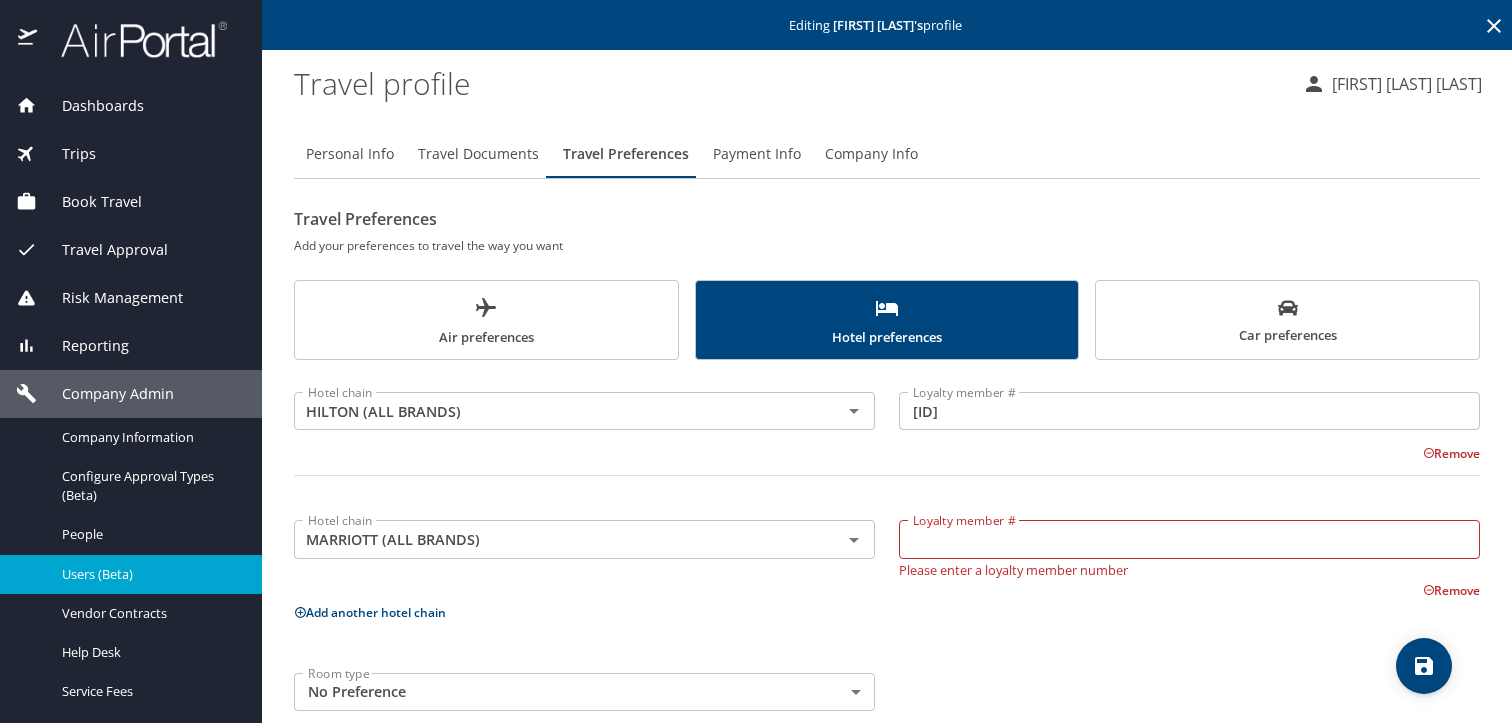 click on "Loyalty member #" at bounding box center (1189, 539) 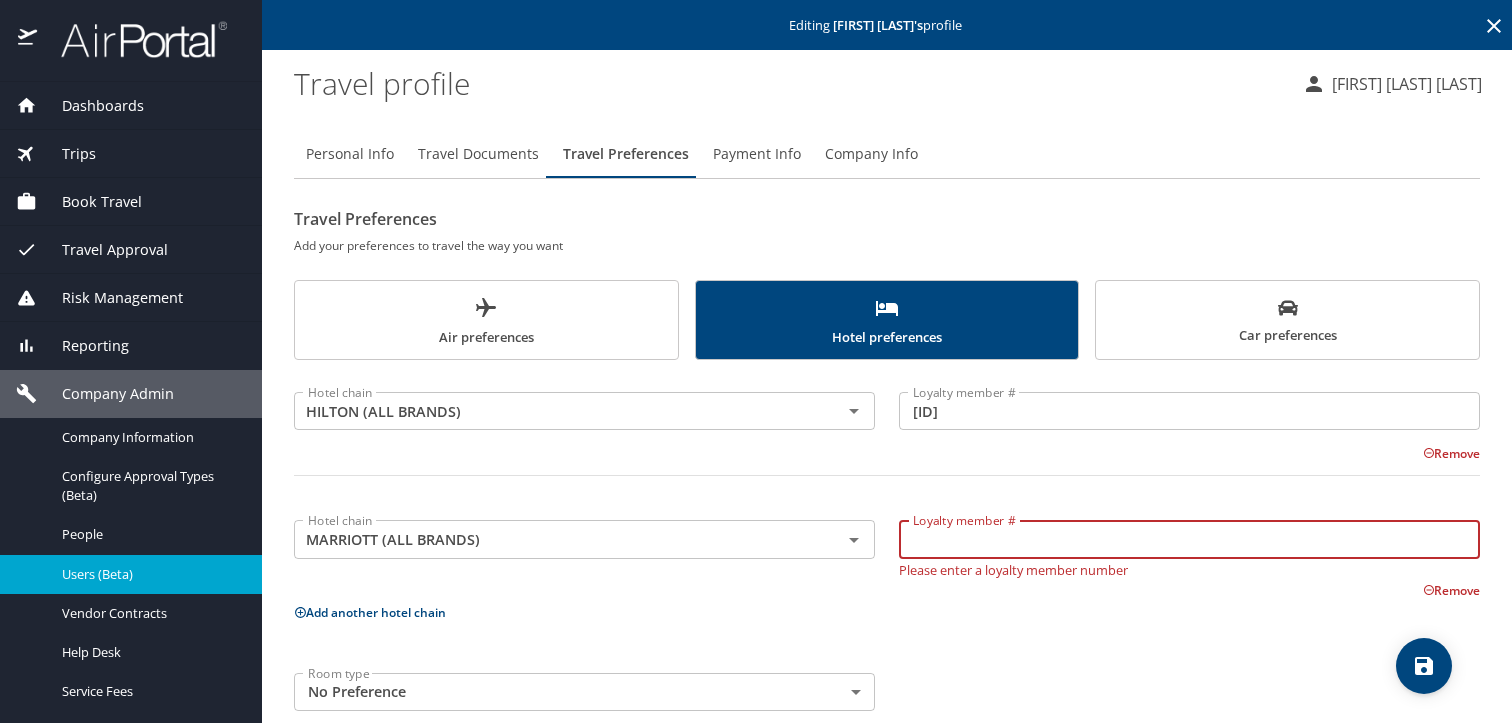 paste on "[NUMBER]" 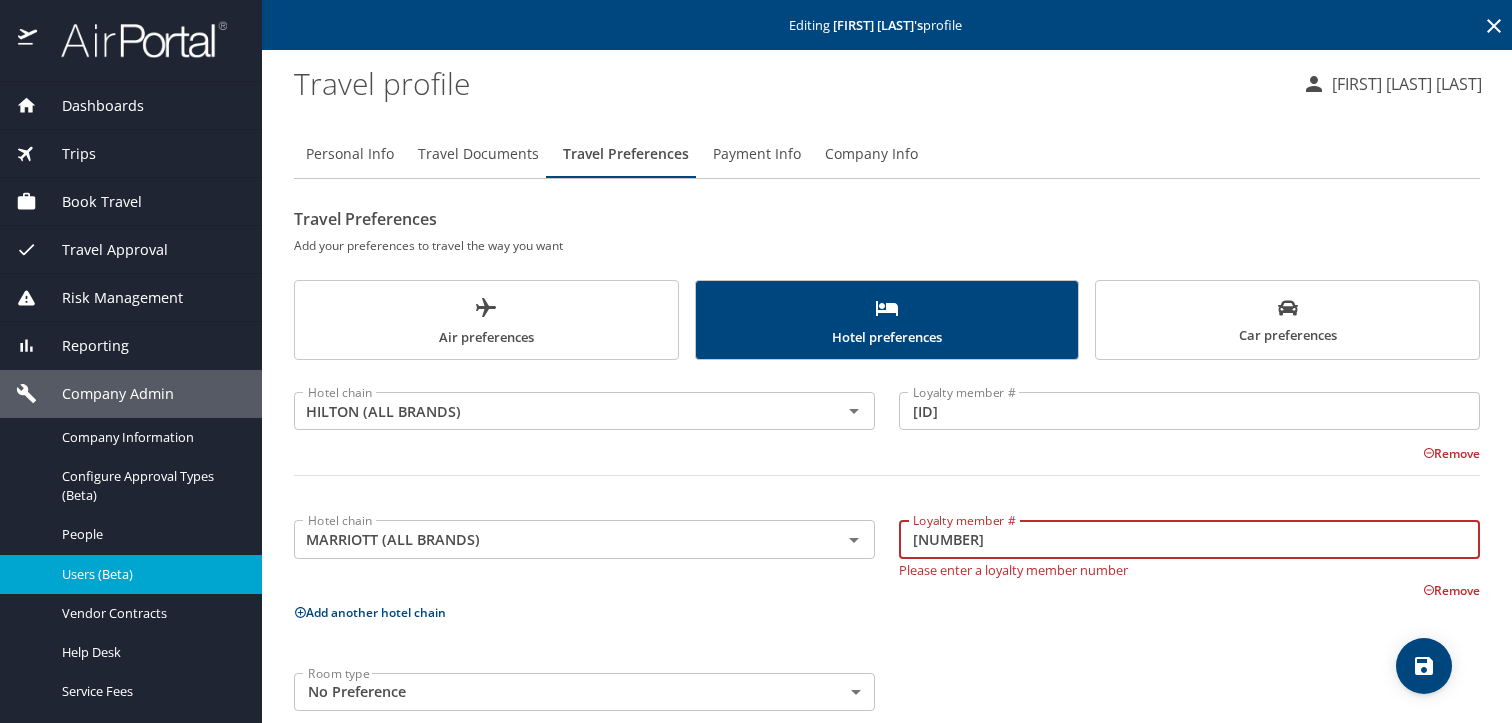 type on "[NUMBER]" 